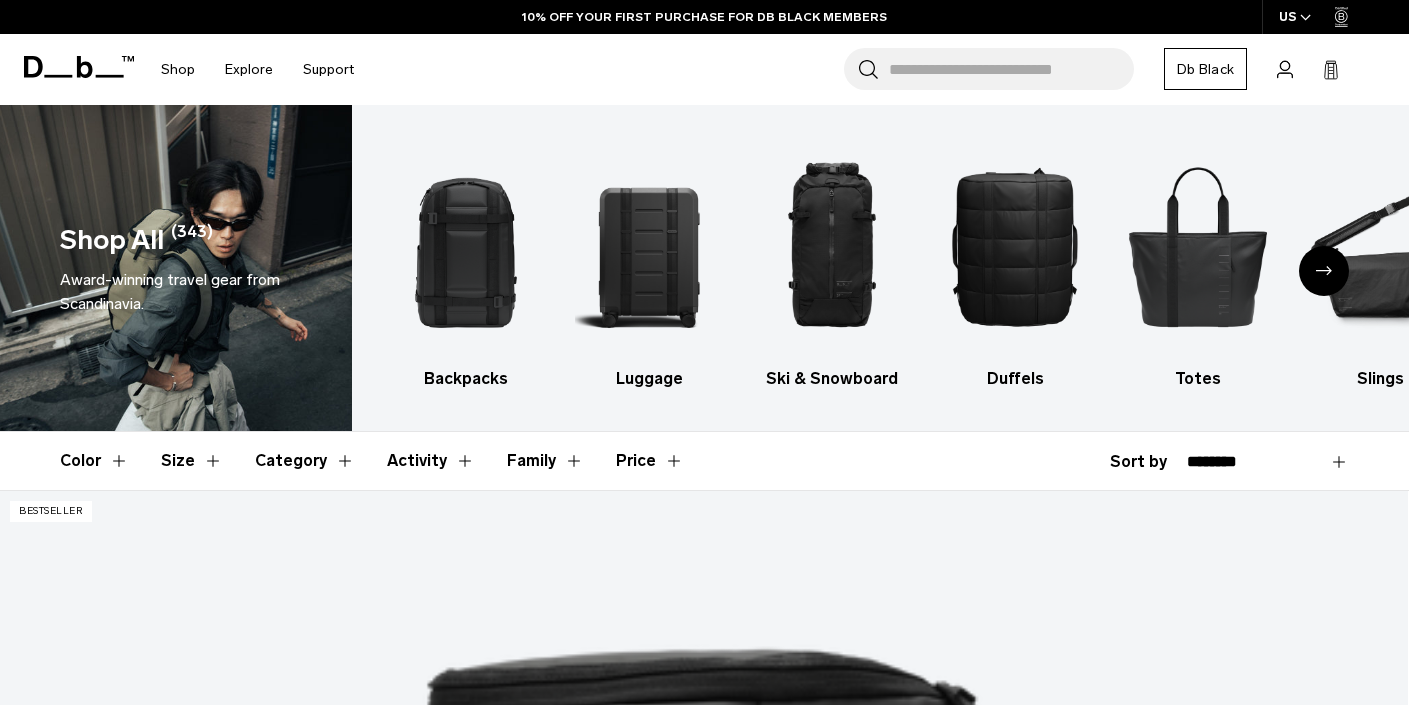 scroll, scrollTop: 0, scrollLeft: 0, axis: both 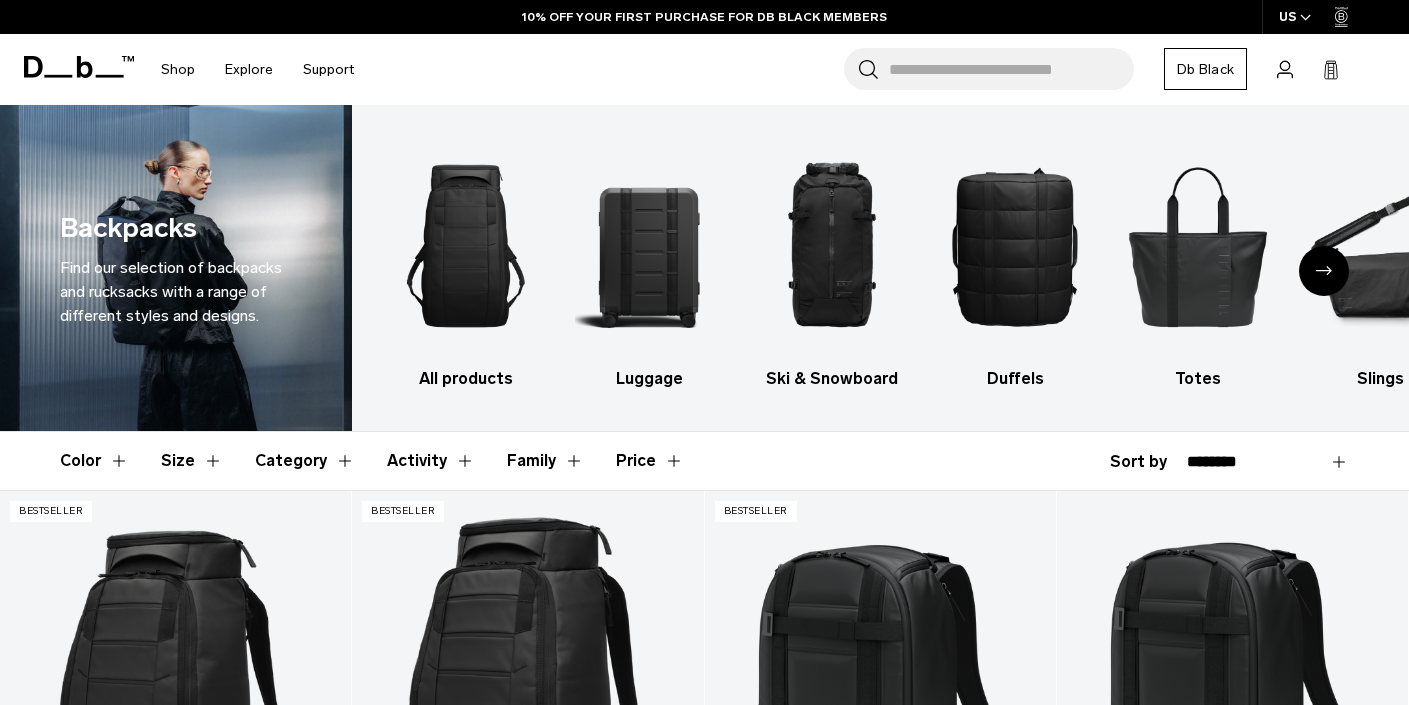 click on "Activity" at bounding box center [431, 461] 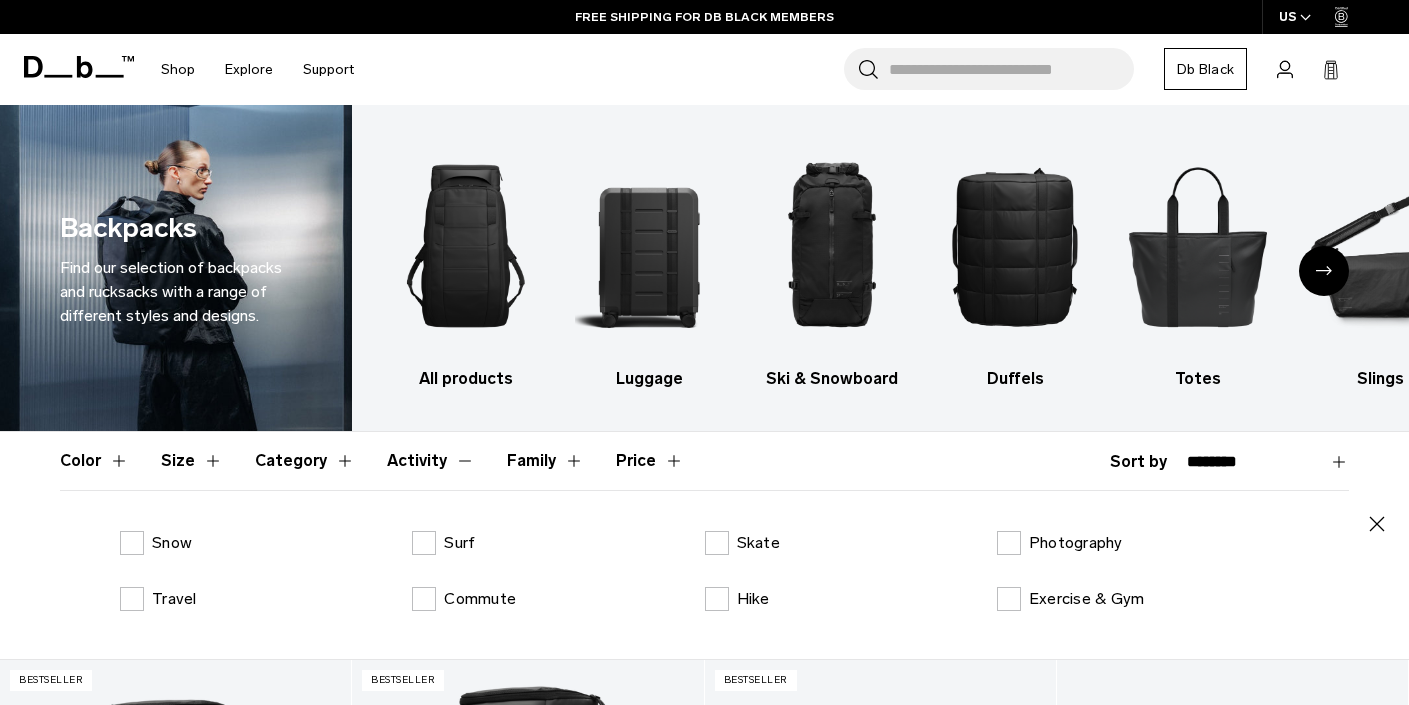 click 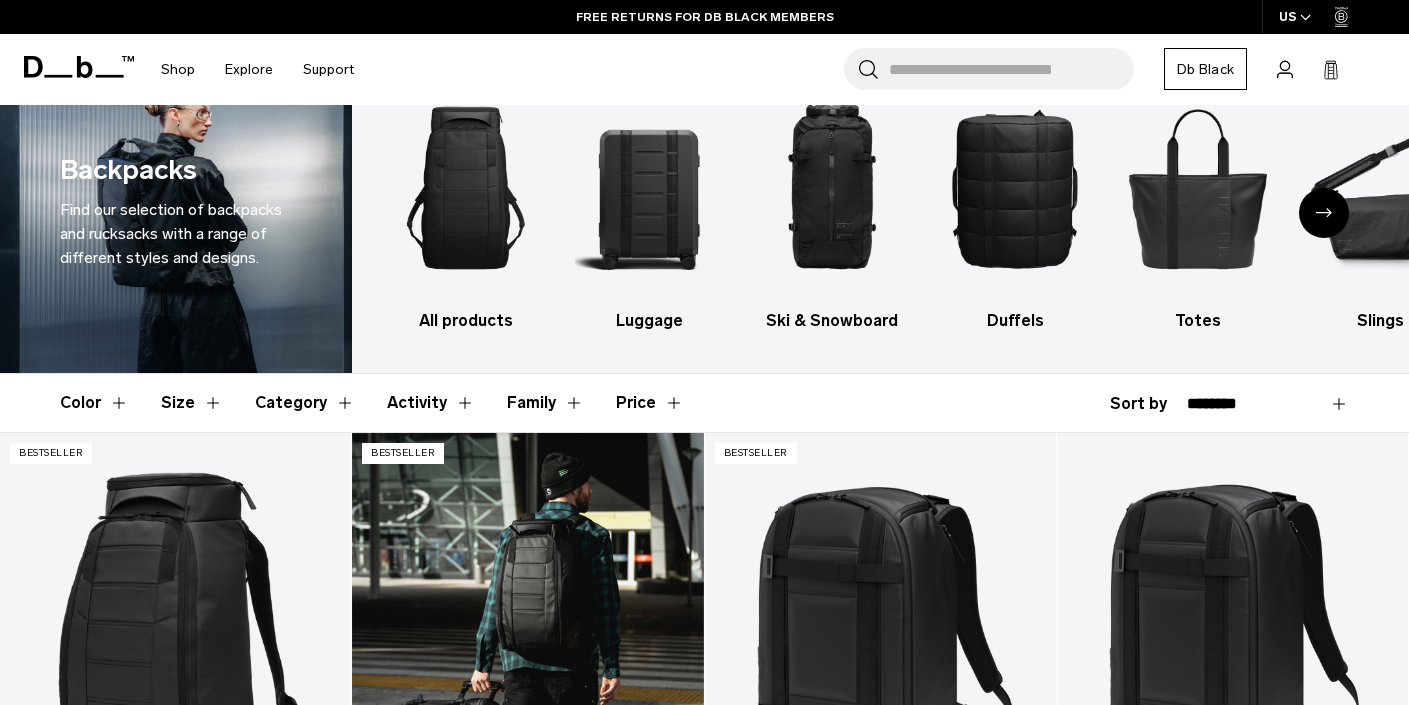 scroll, scrollTop: 0, scrollLeft: 0, axis: both 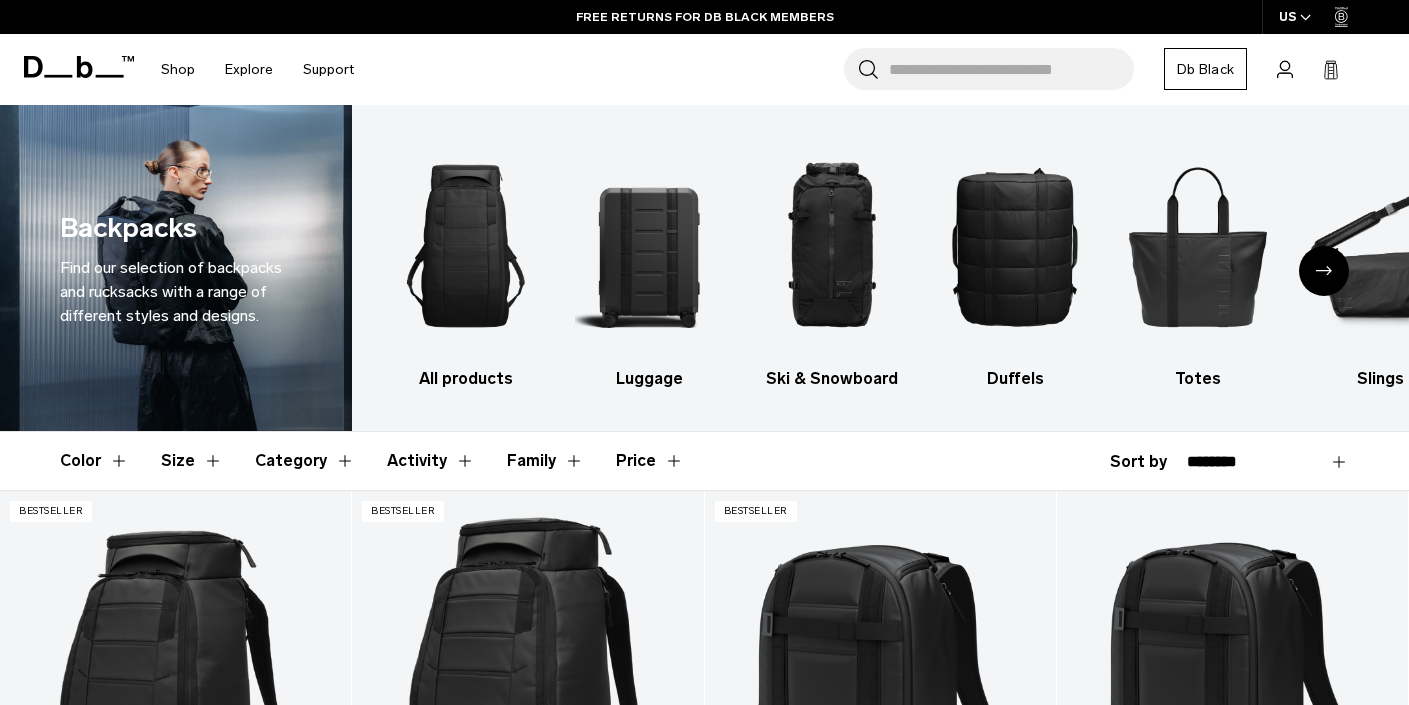 click on "Size" at bounding box center (192, 461) 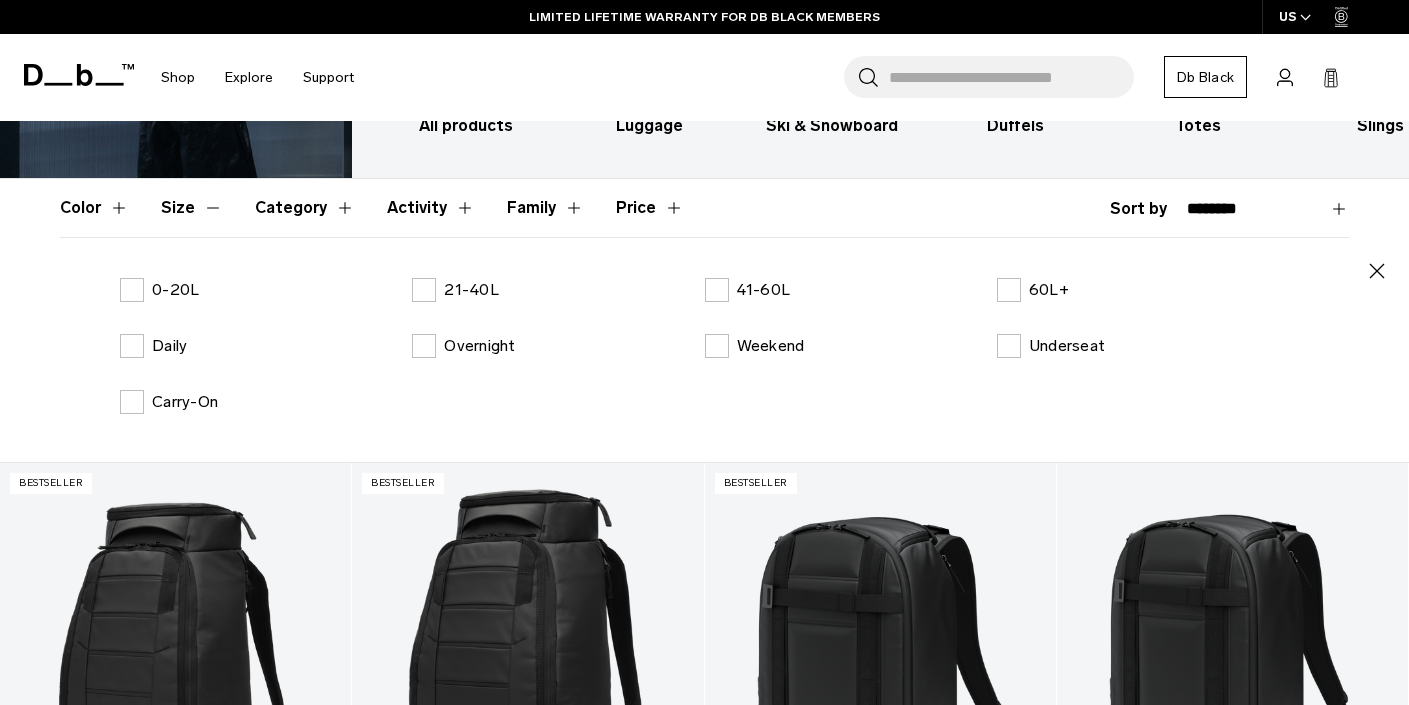 scroll, scrollTop: 266, scrollLeft: 0, axis: vertical 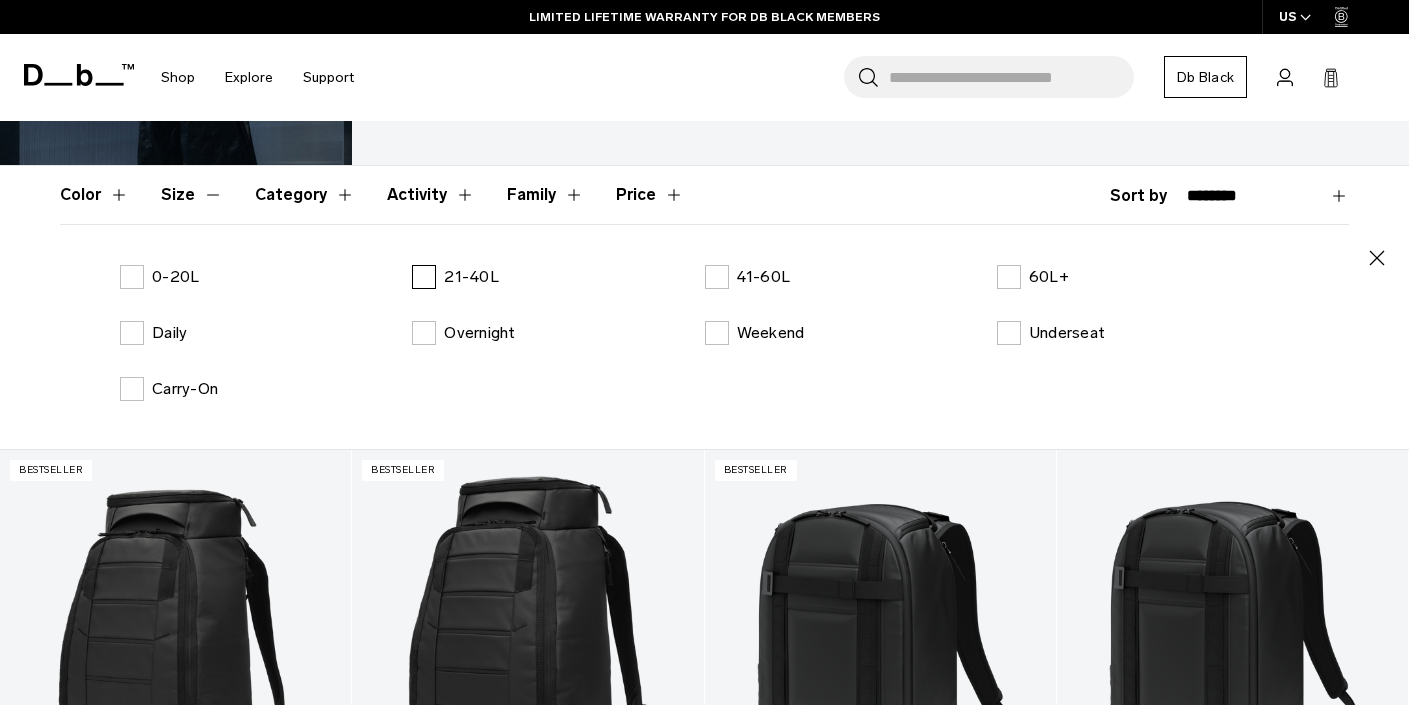 click on "21-40L" at bounding box center (455, 277) 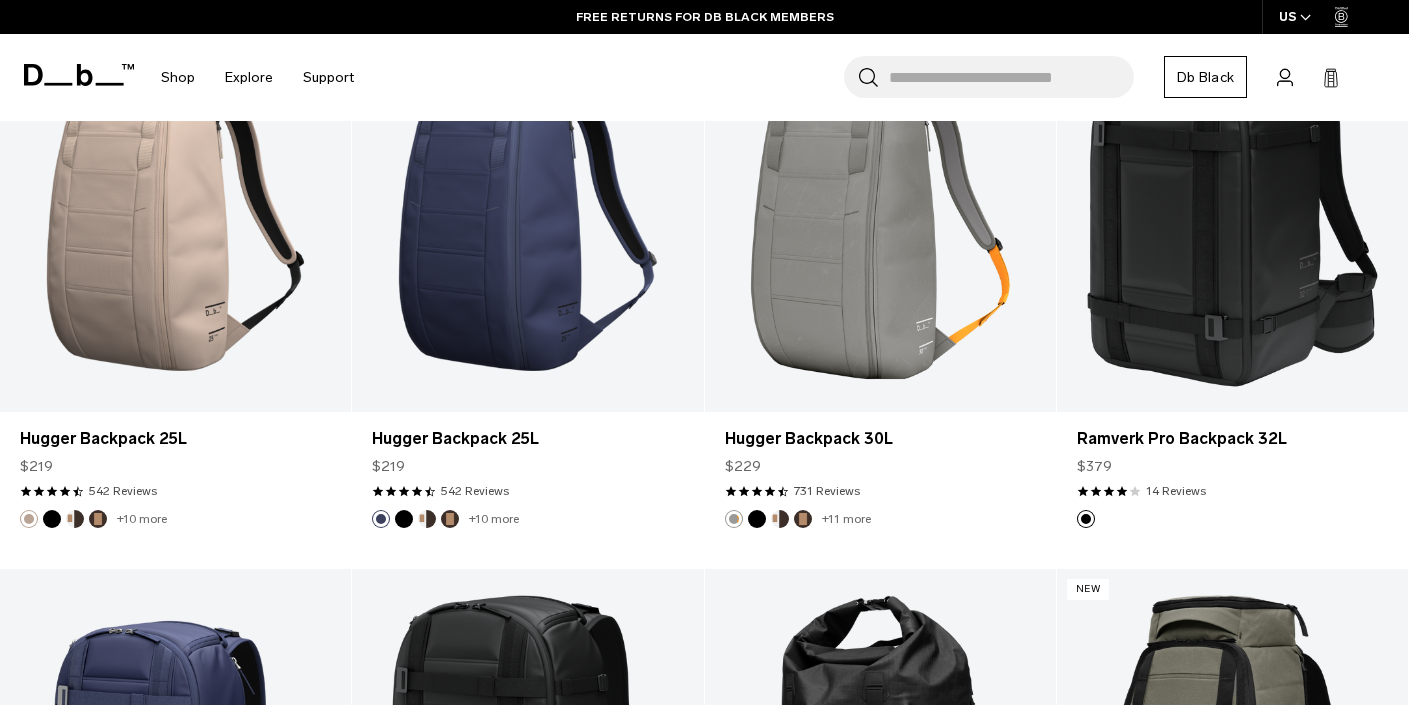 scroll, scrollTop: 1864, scrollLeft: 0, axis: vertical 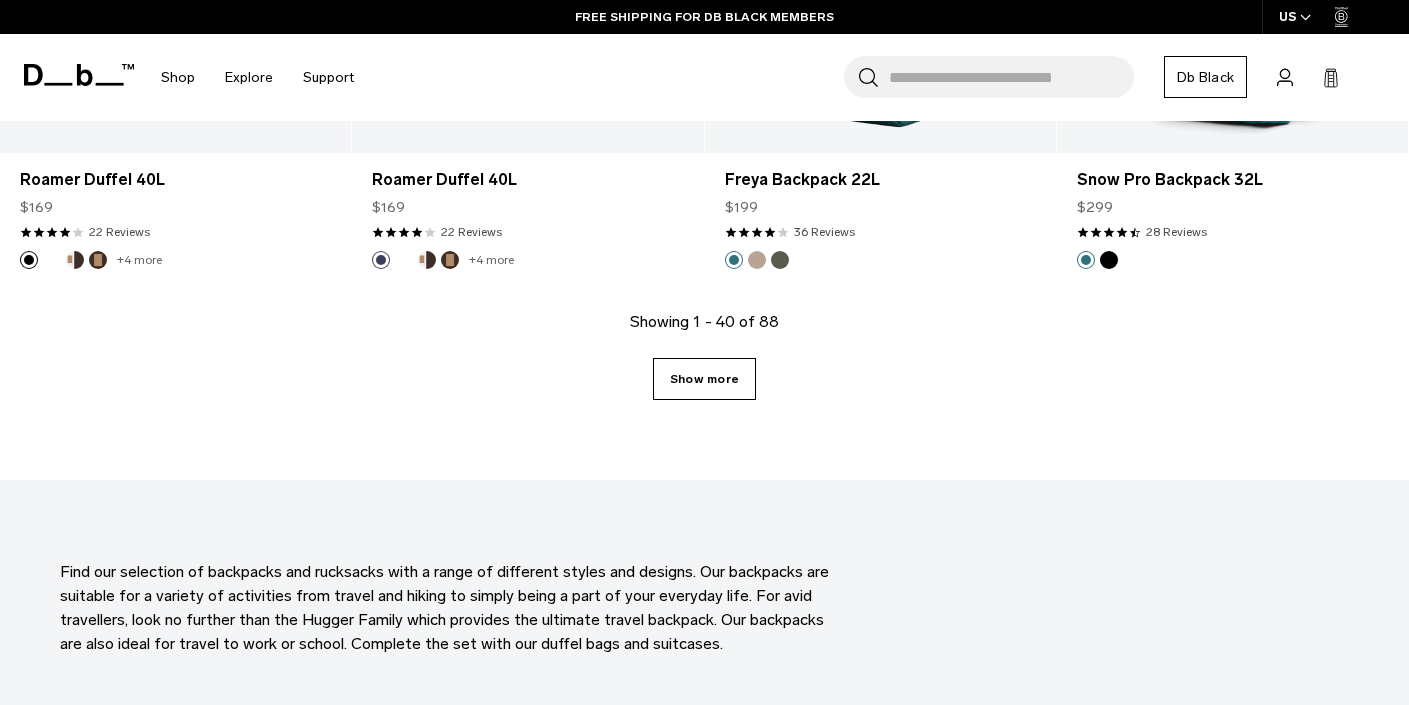 click on "Show more" at bounding box center (704, 379) 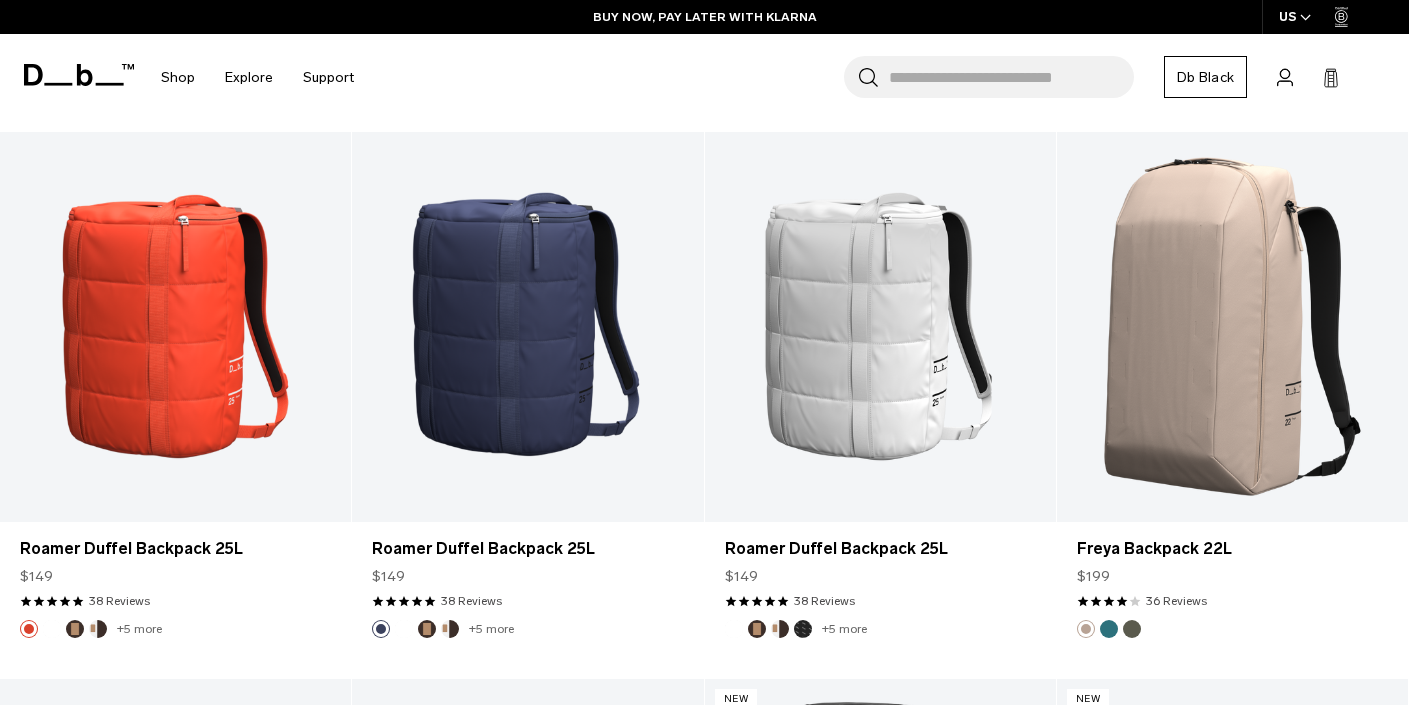 scroll, scrollTop: 7005, scrollLeft: 0, axis: vertical 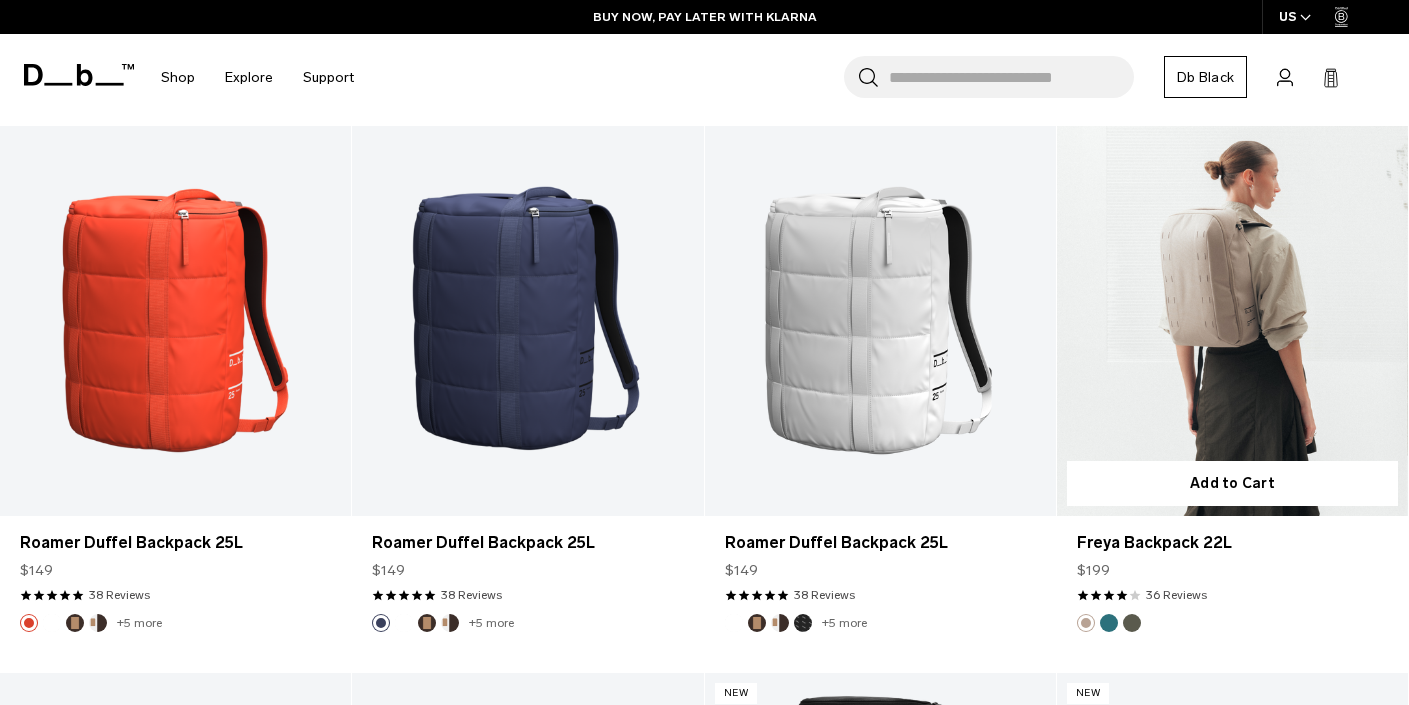 click at bounding box center [1109, 623] 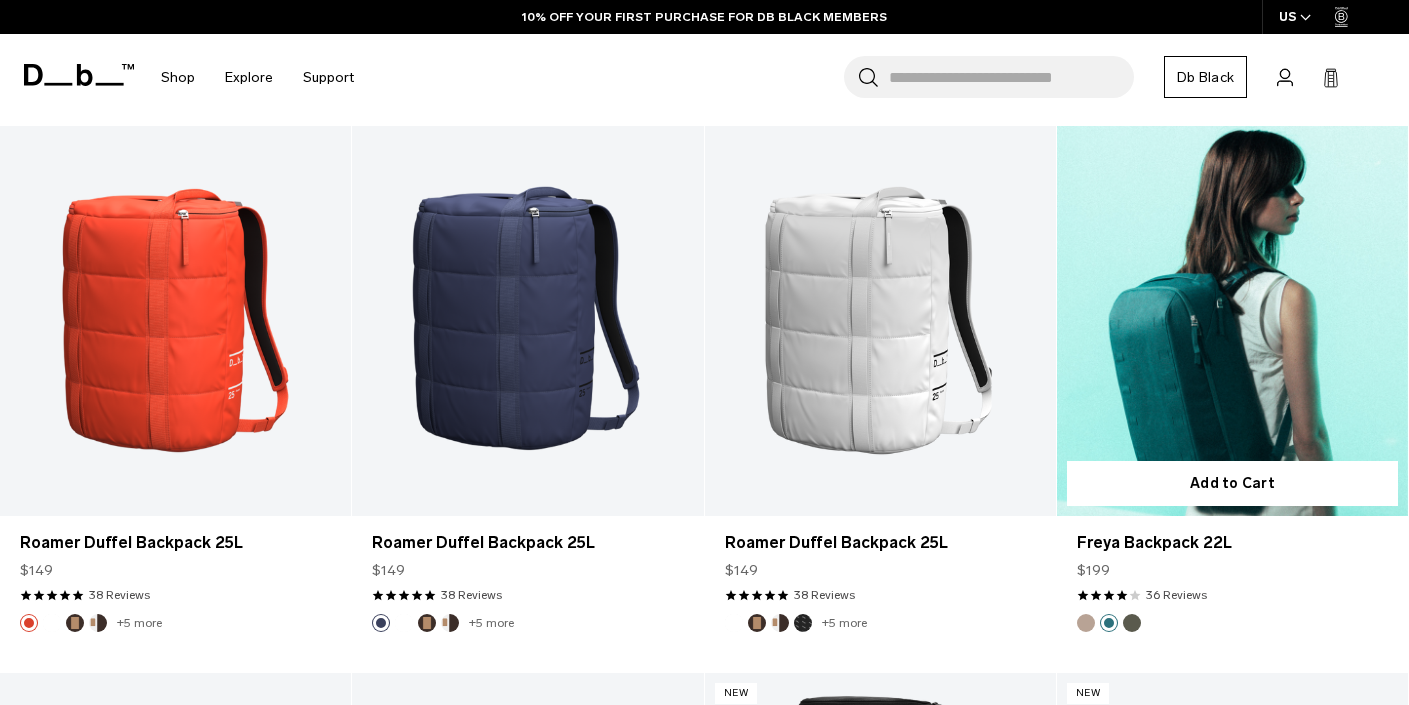 click at bounding box center (1132, 623) 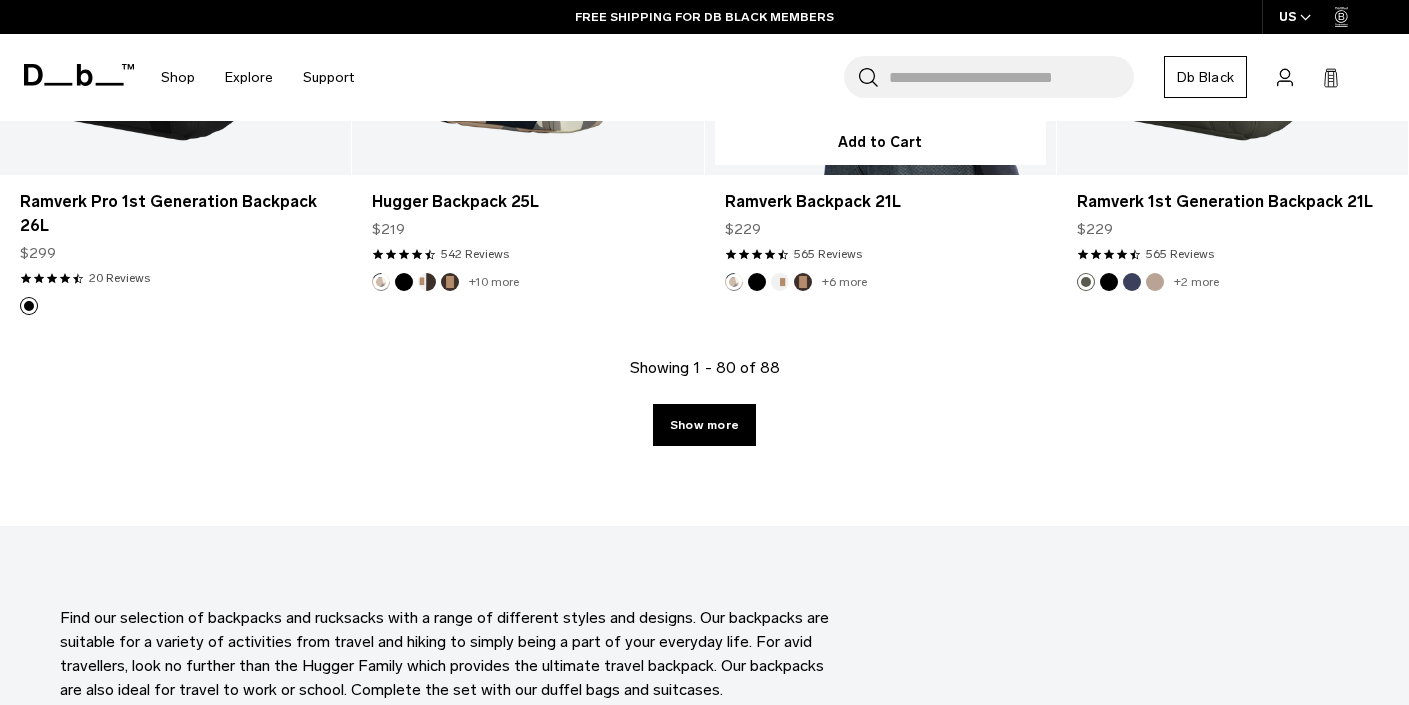 scroll, scrollTop: 11230, scrollLeft: 0, axis: vertical 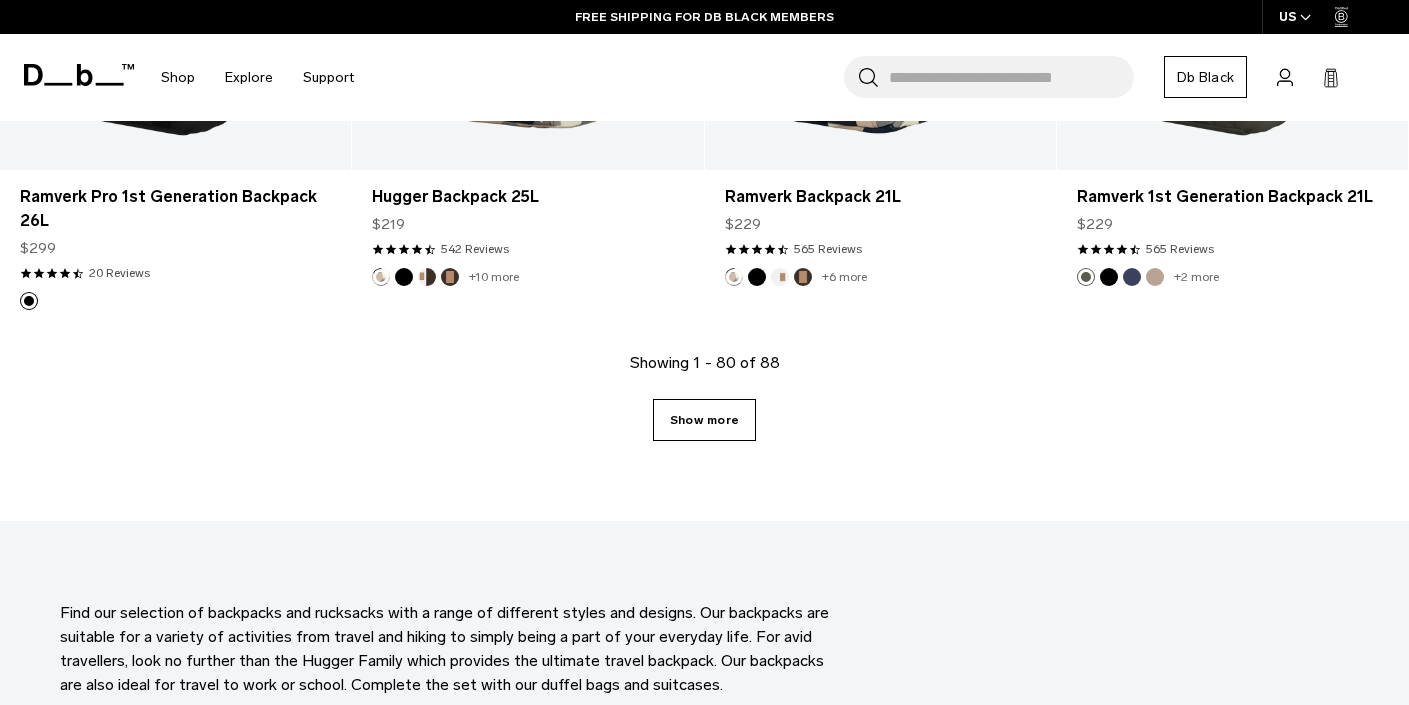 click on "Show more" at bounding box center [704, 420] 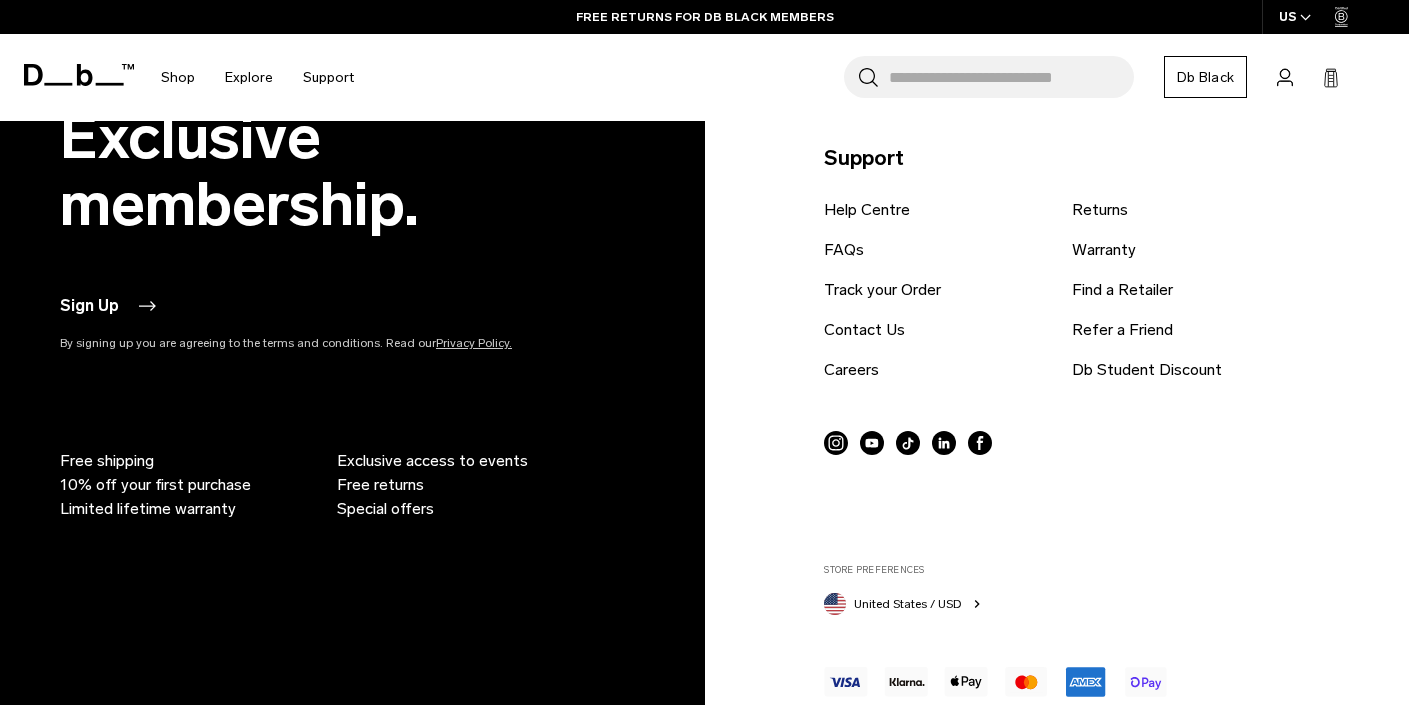 scroll, scrollTop: 13072, scrollLeft: 0, axis: vertical 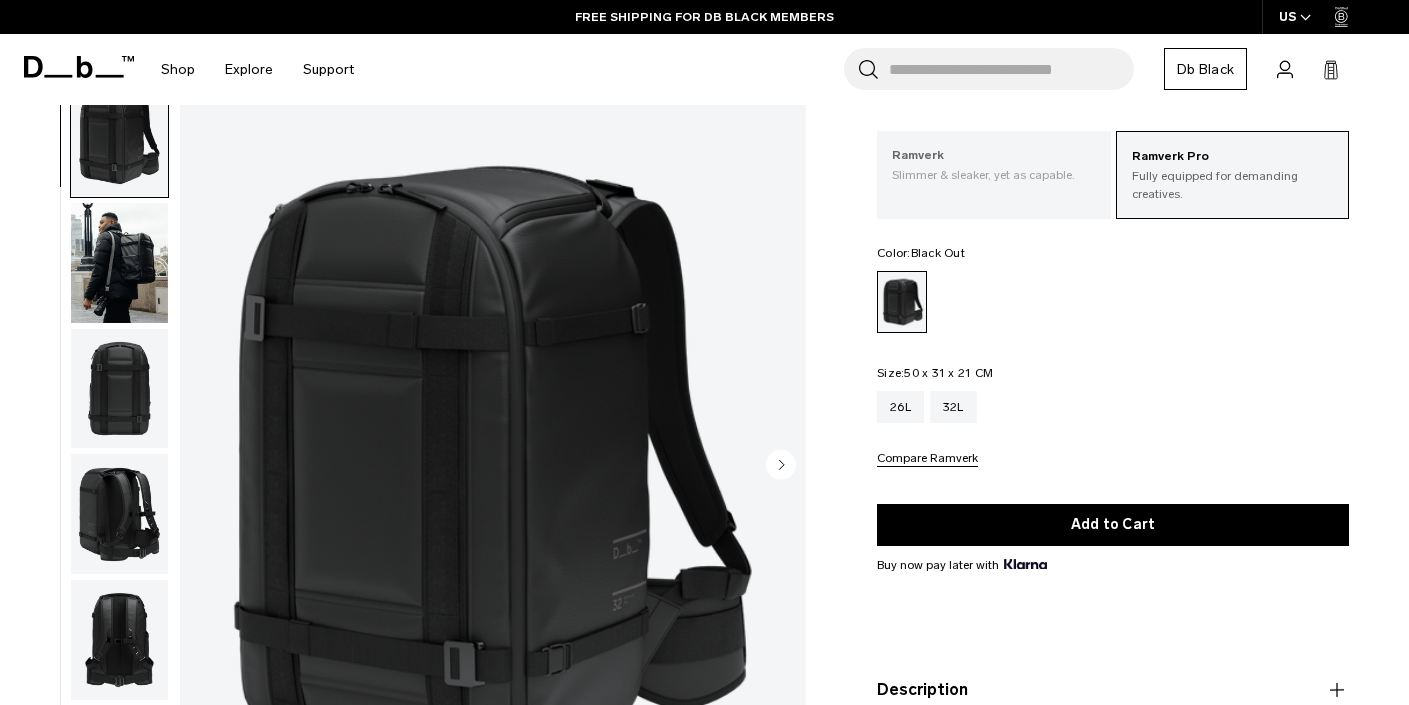 click on "Ramverk" at bounding box center (993, 156) 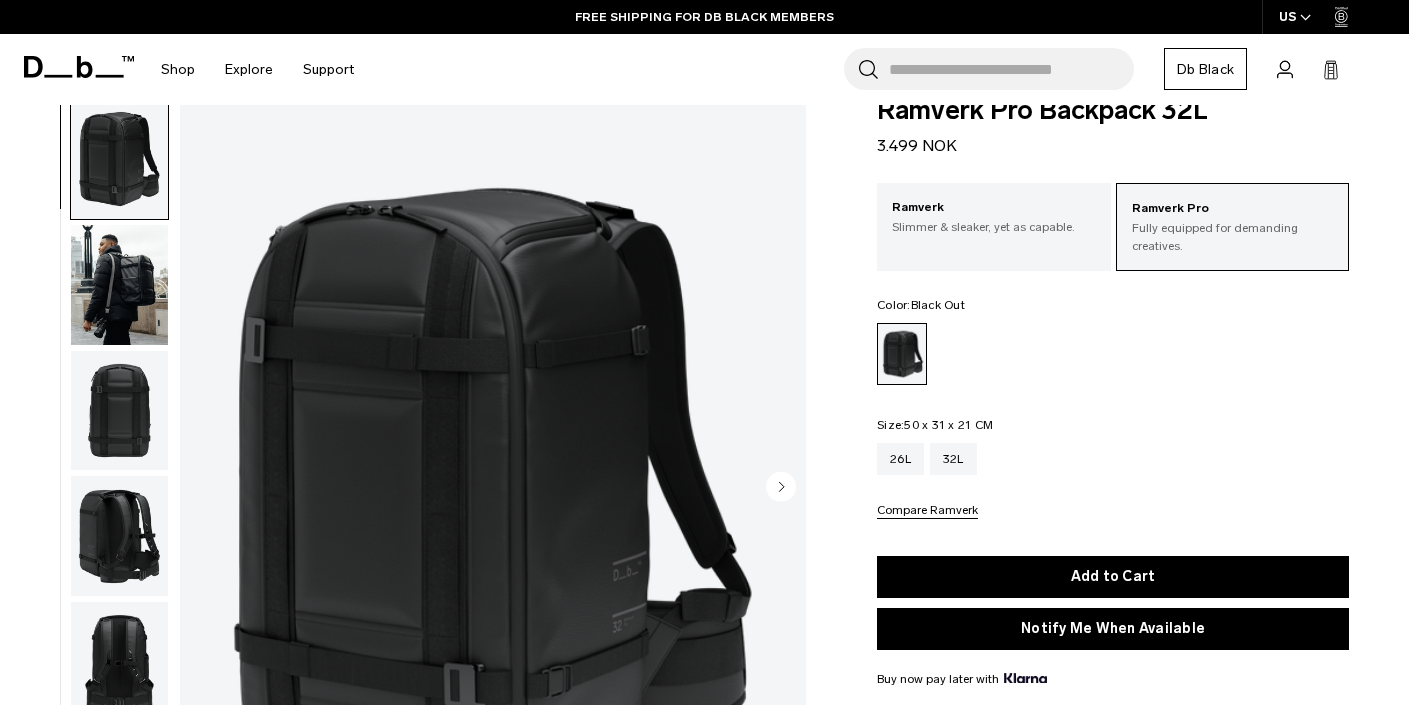 scroll, scrollTop: 101, scrollLeft: 0, axis: vertical 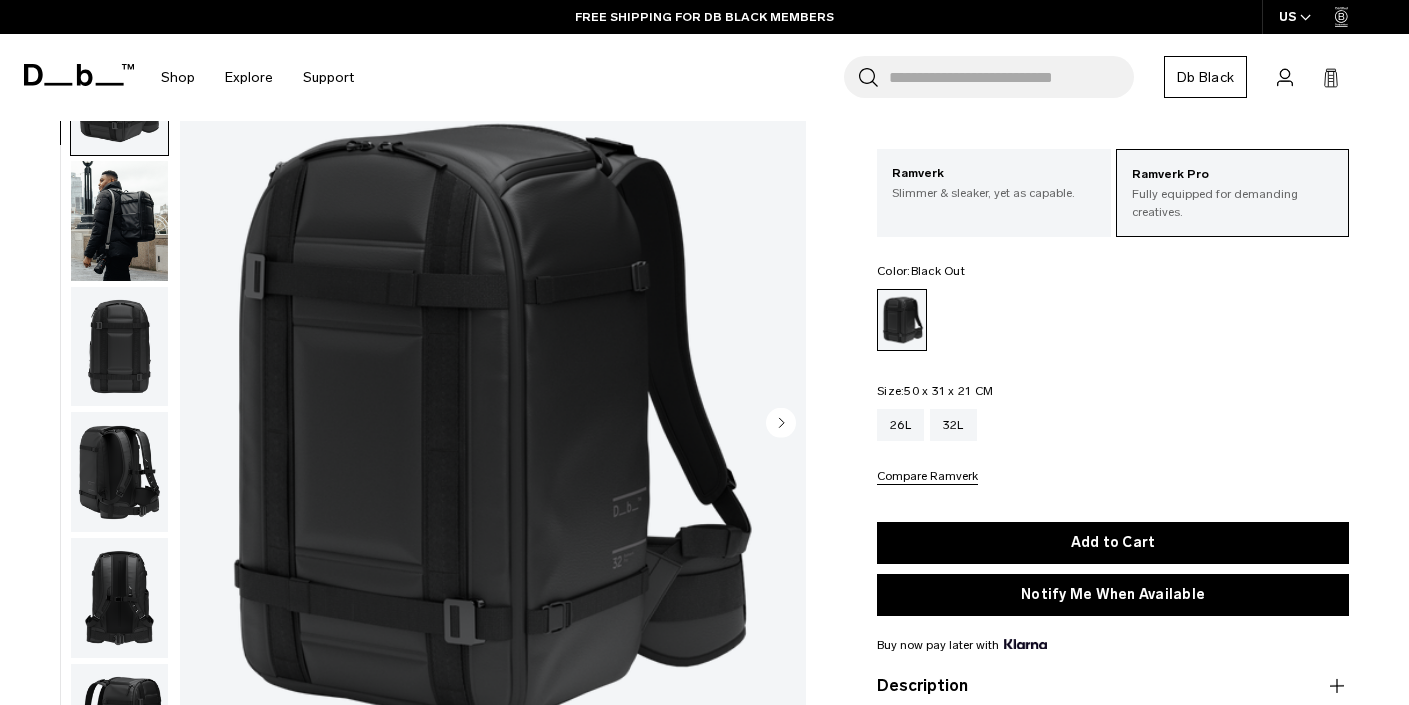 click at bounding box center [119, 221] 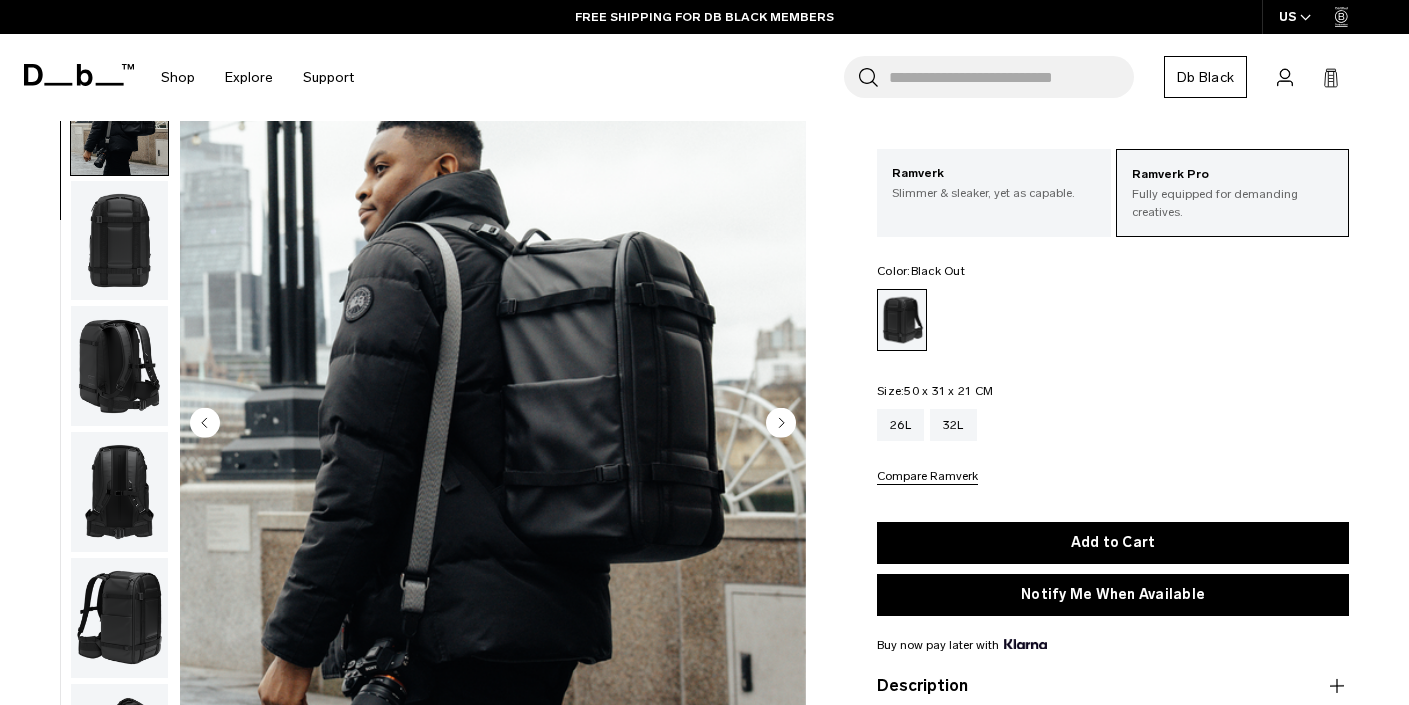 scroll, scrollTop: 107, scrollLeft: 0, axis: vertical 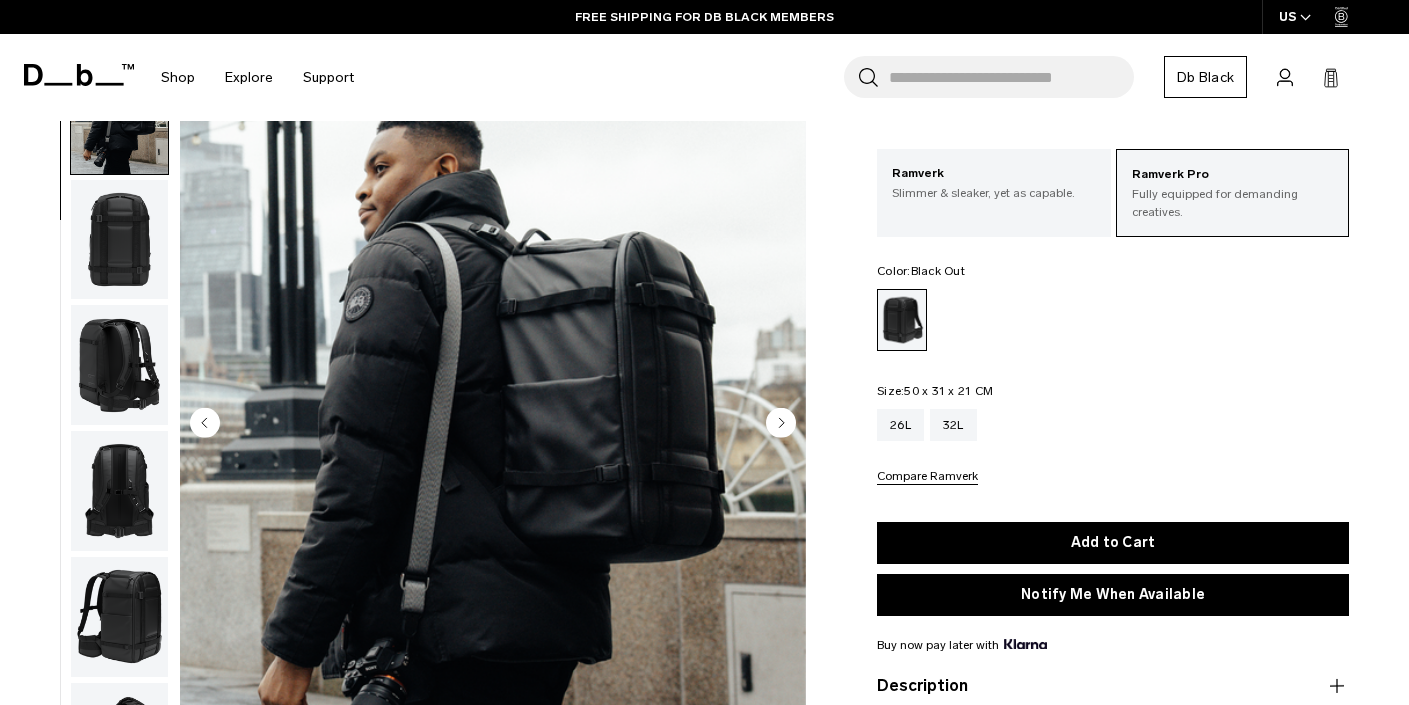 click at bounding box center [119, 240] 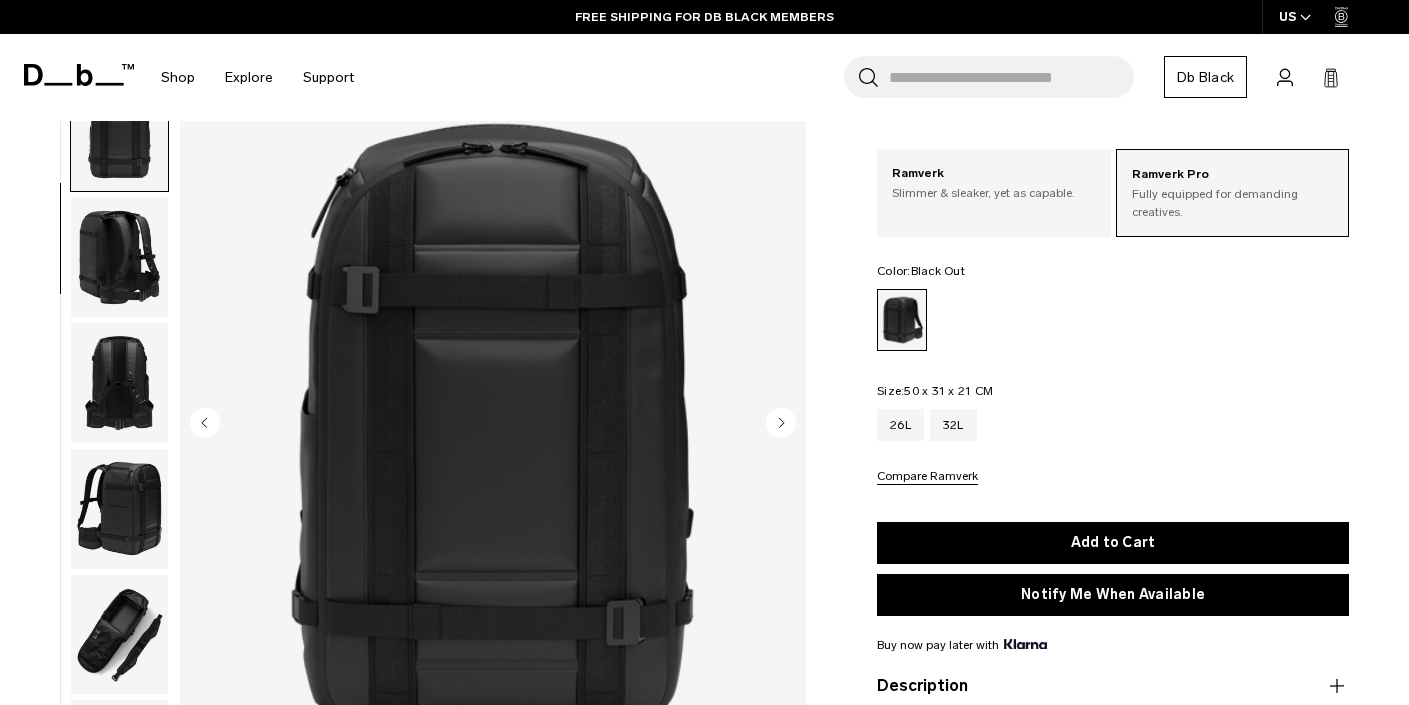 click at bounding box center (119, 257) 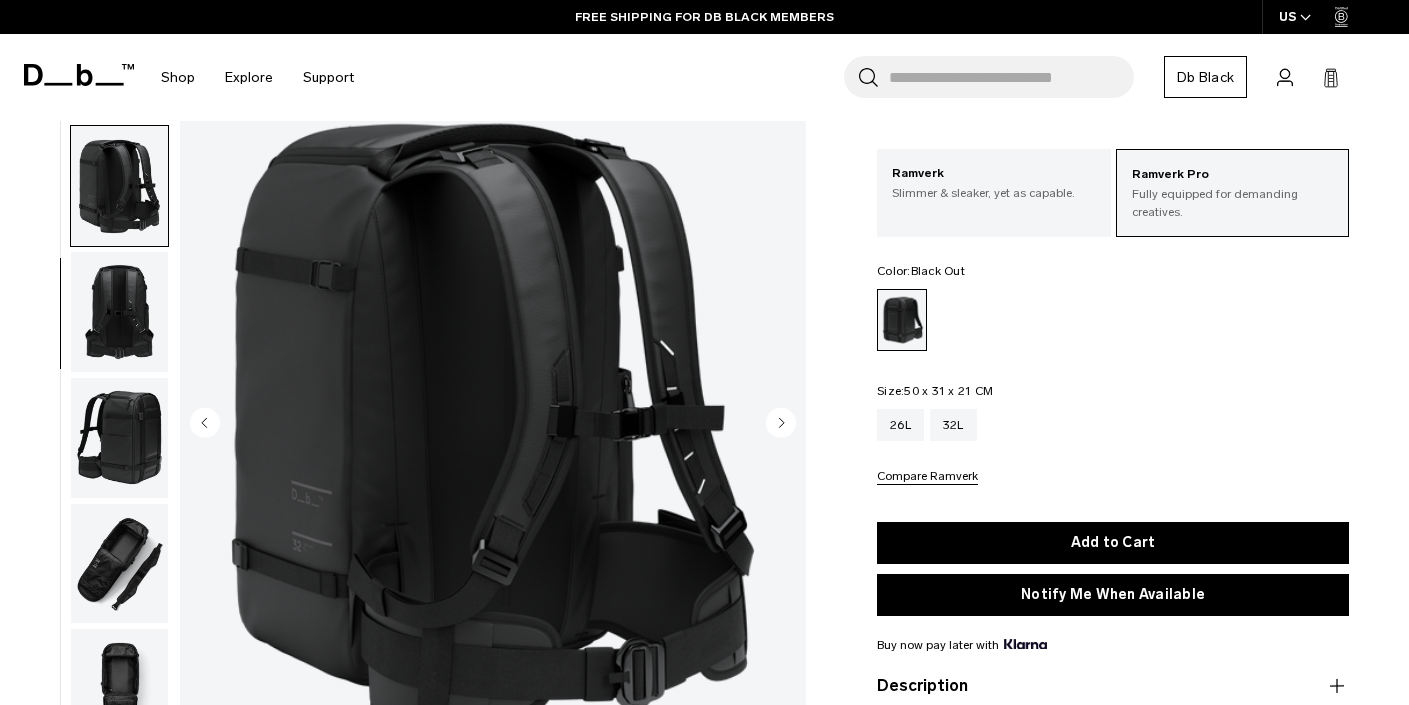 scroll, scrollTop: 286, scrollLeft: 0, axis: vertical 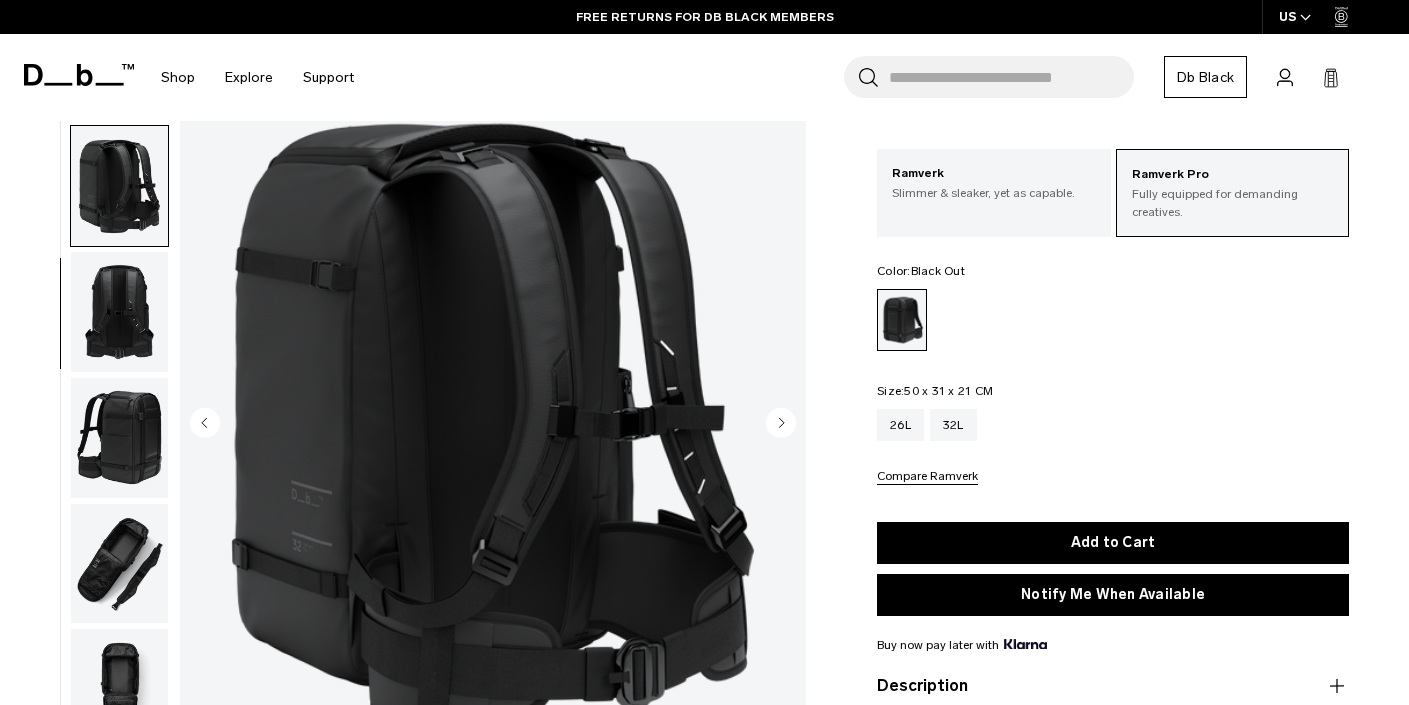click at bounding box center (119, 312) 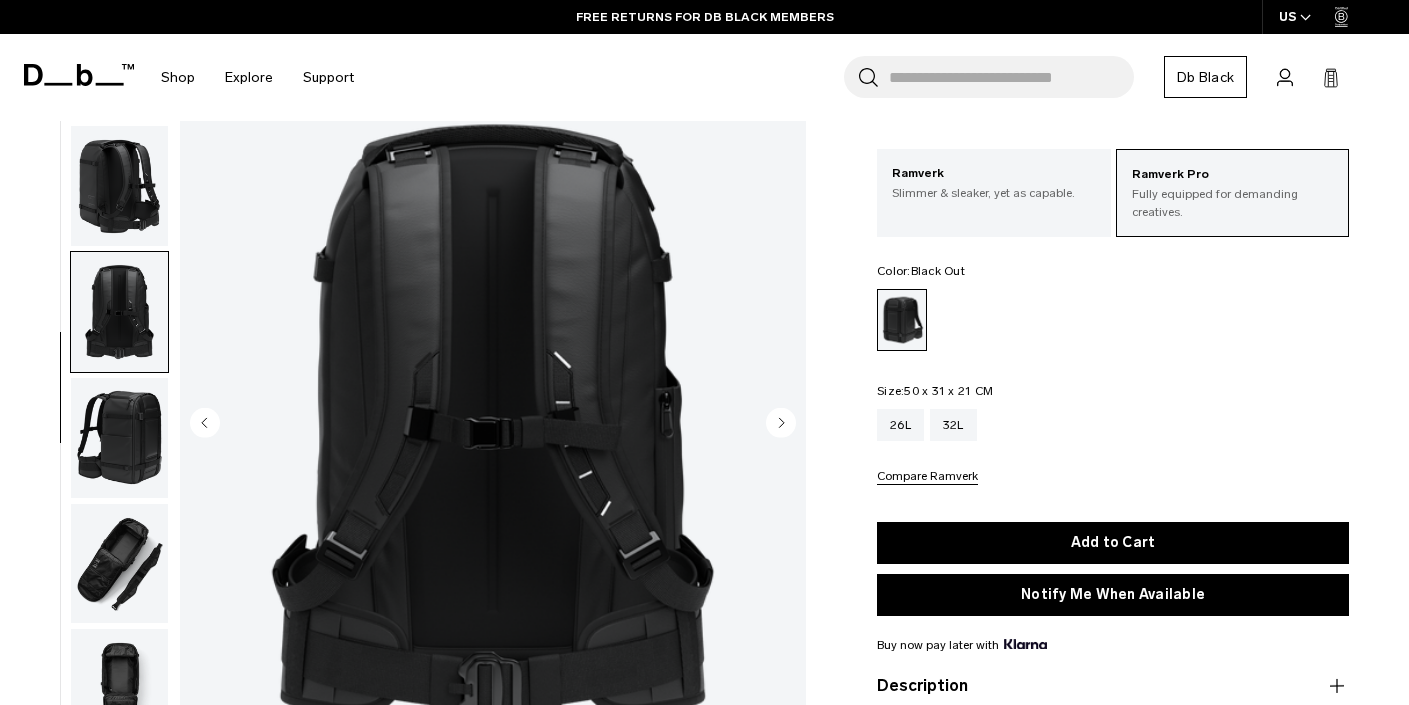 click at bounding box center [119, 438] 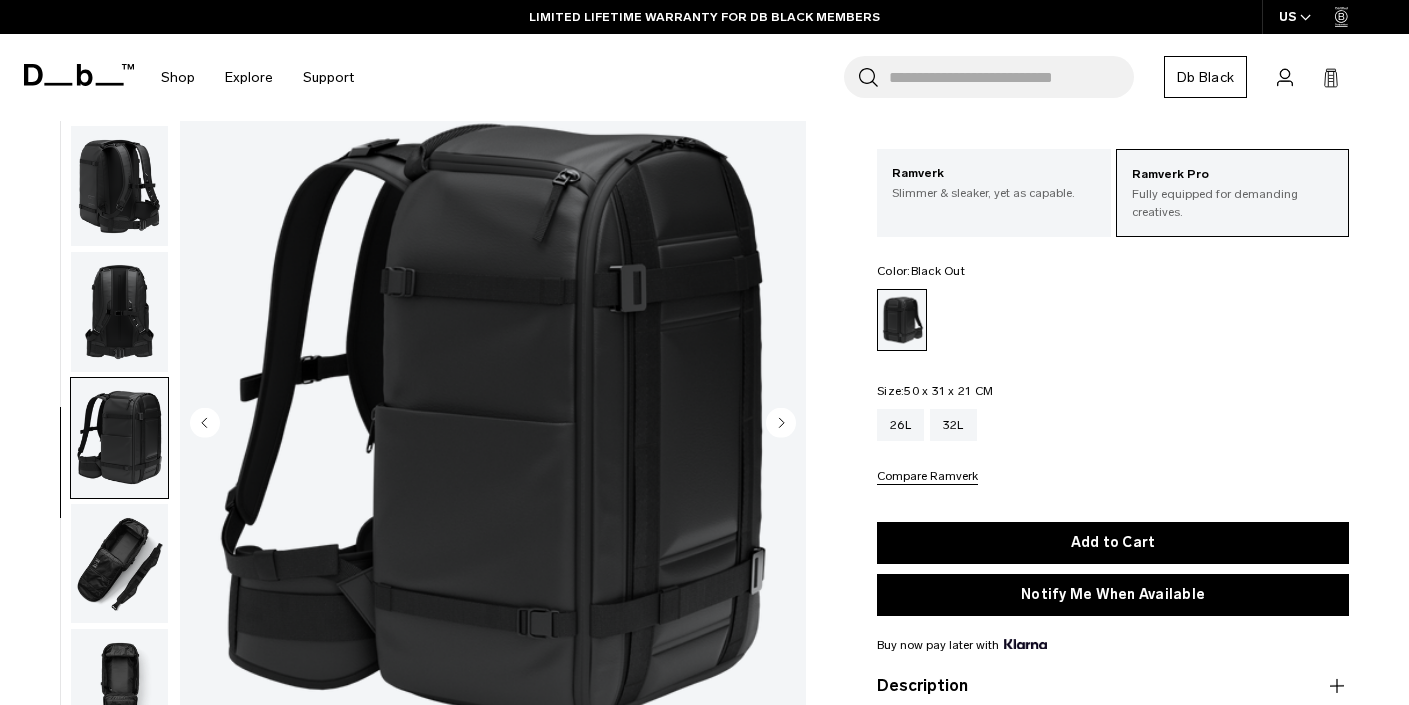 click at bounding box center (119, 564) 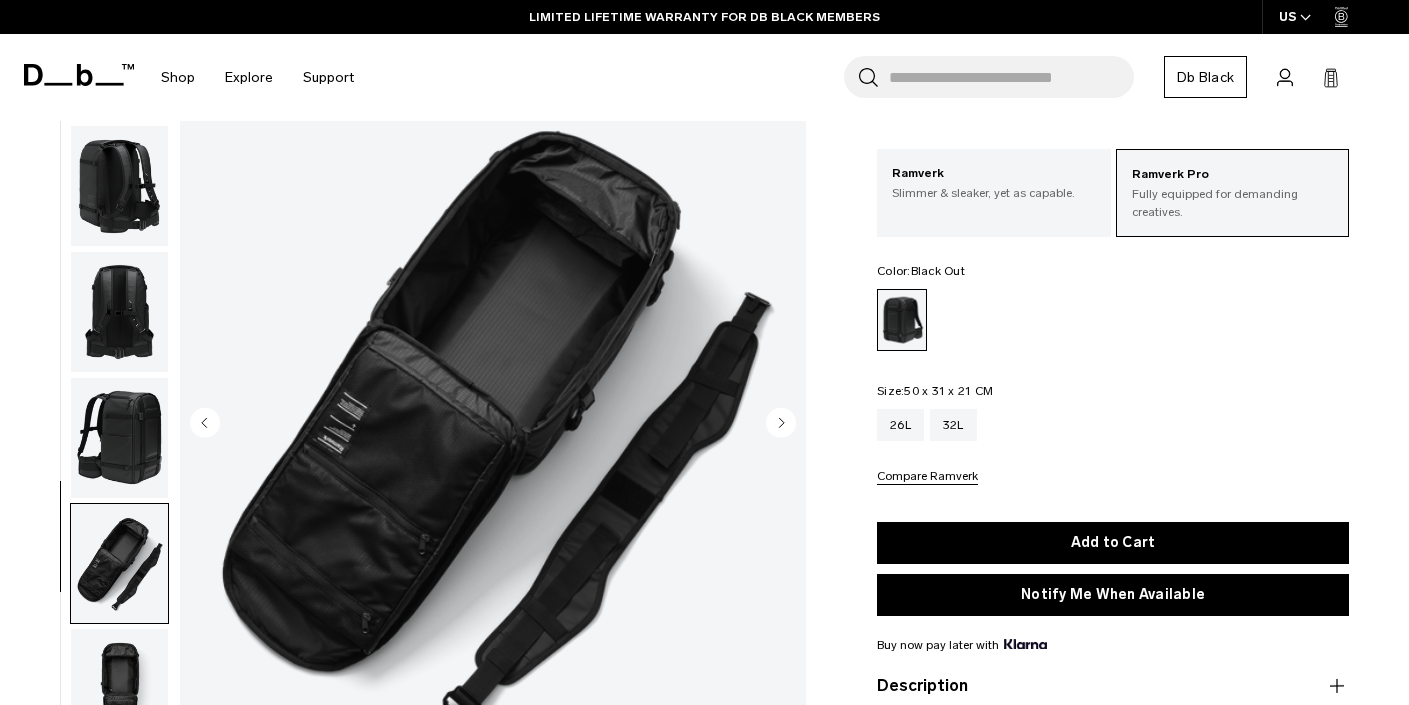 click at bounding box center (119, 689) 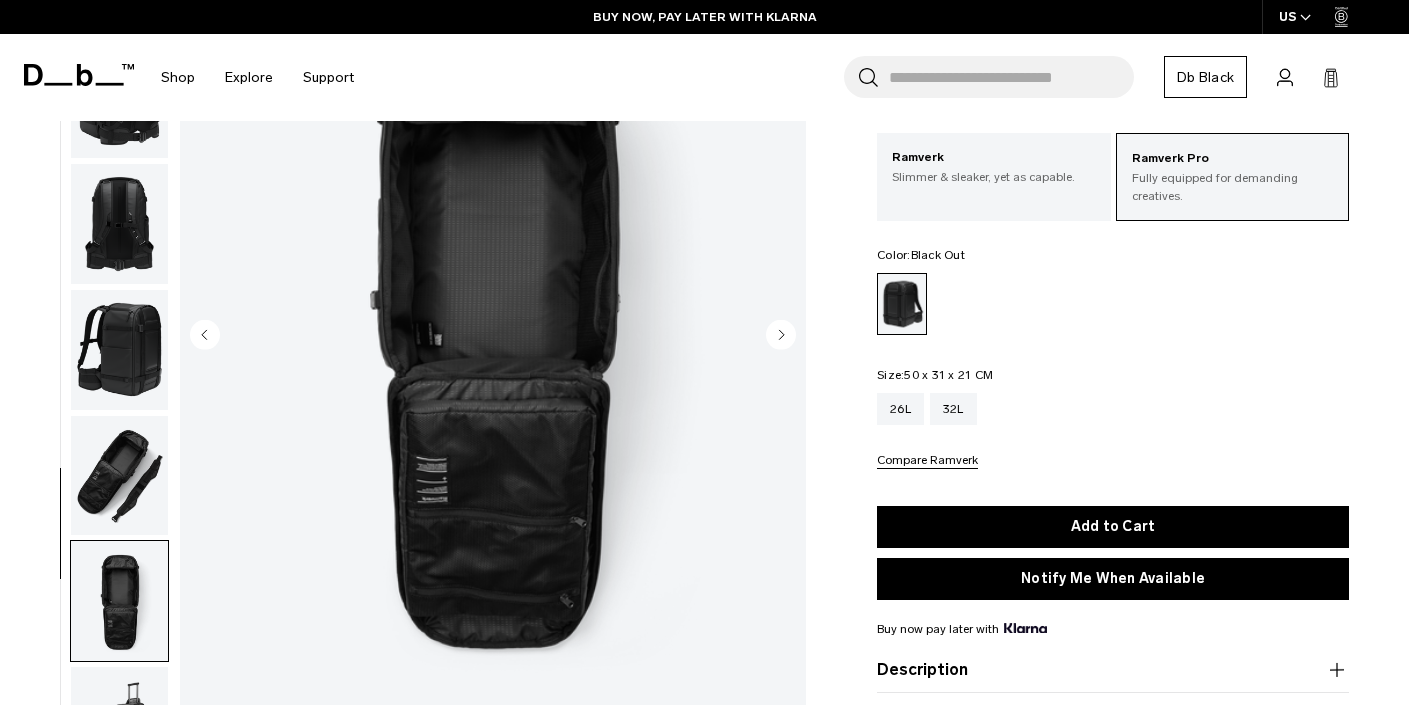 scroll, scrollTop: 292, scrollLeft: 0, axis: vertical 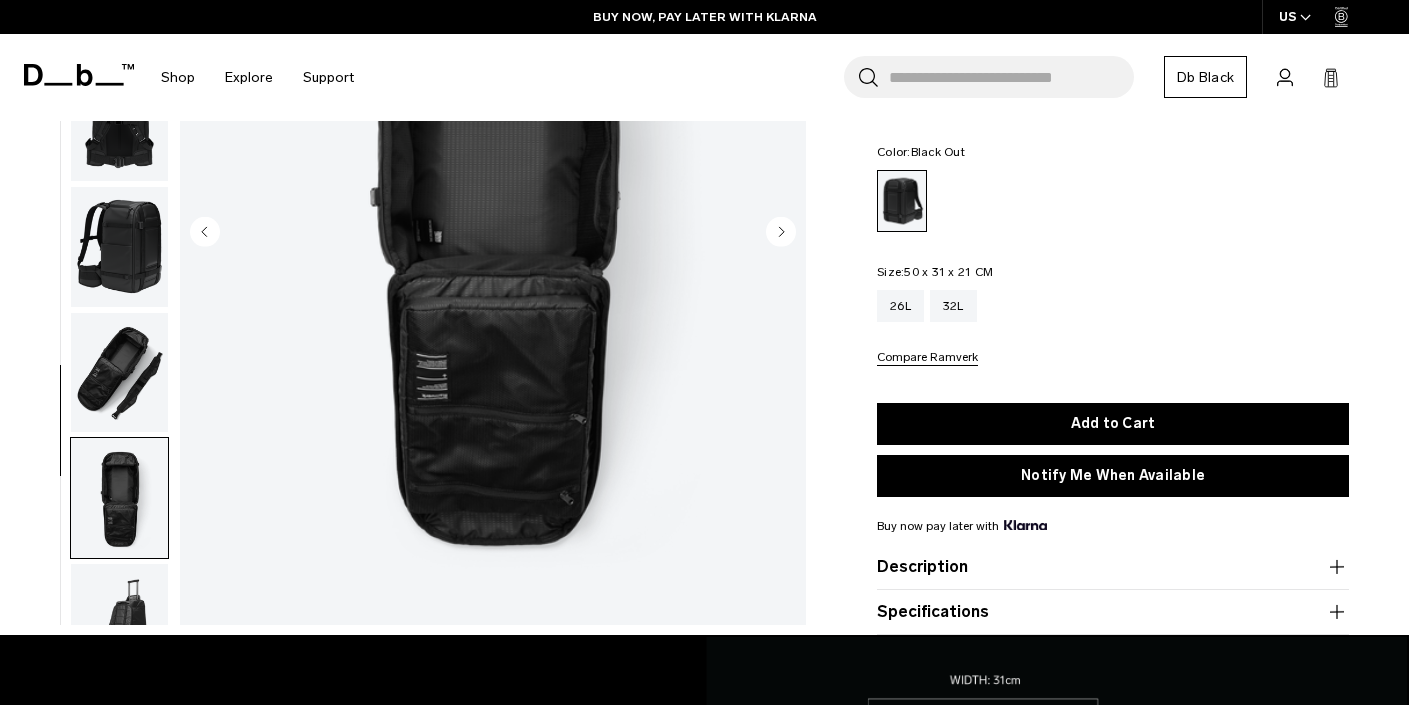 click at bounding box center (119, 624) 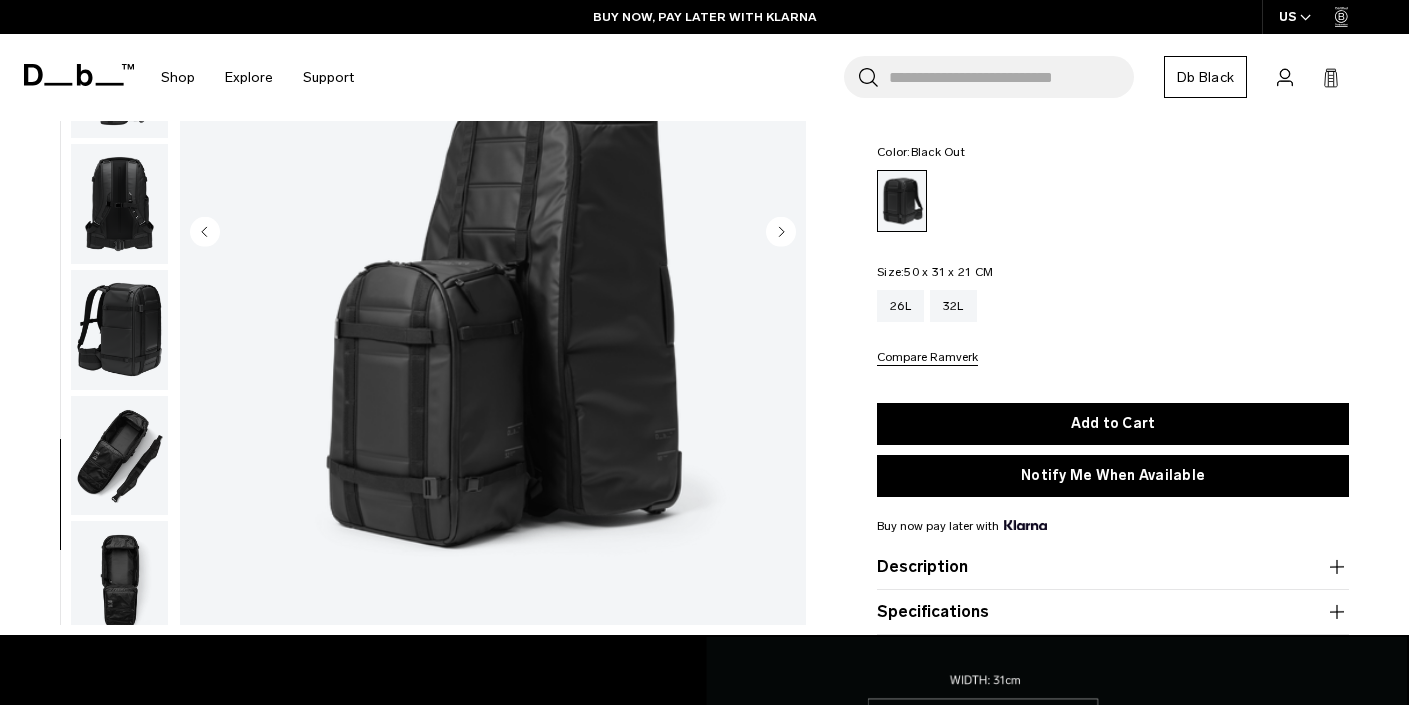 scroll, scrollTop: 286, scrollLeft: 0, axis: vertical 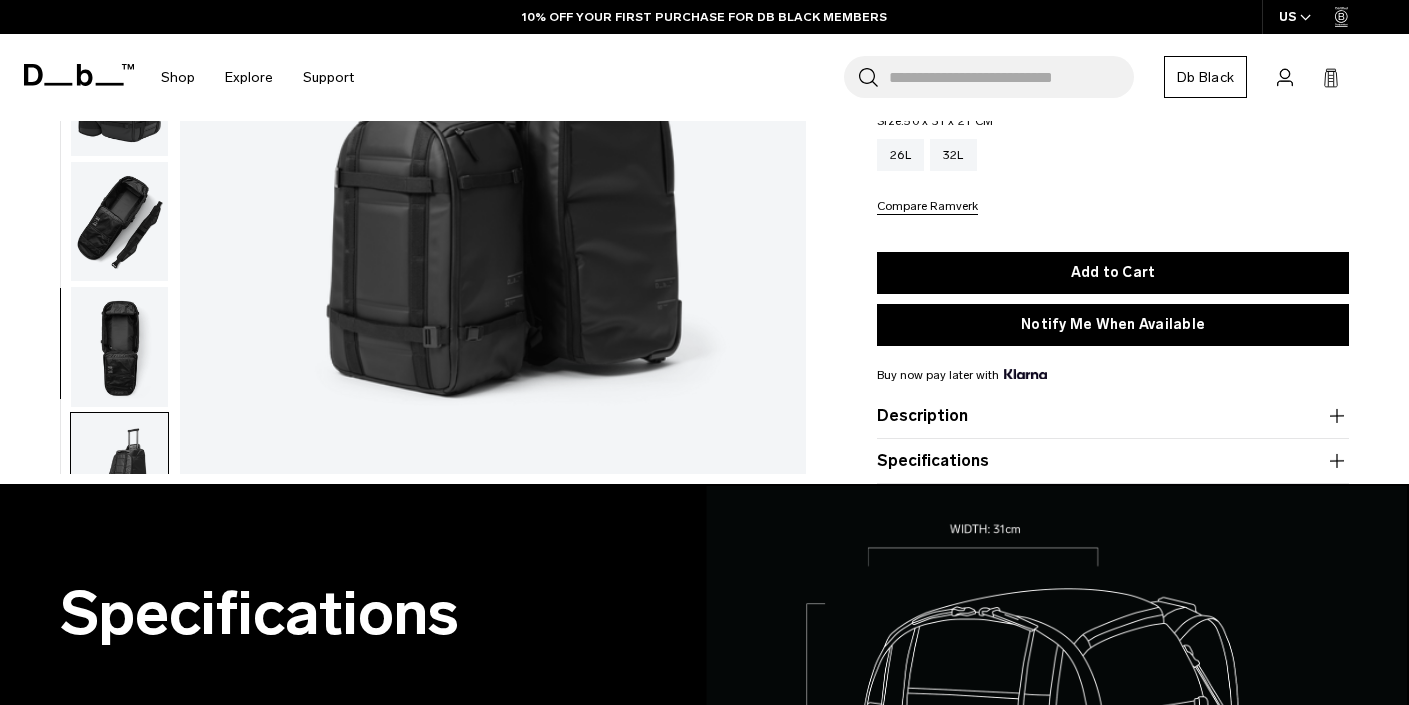 click at bounding box center [119, 599] 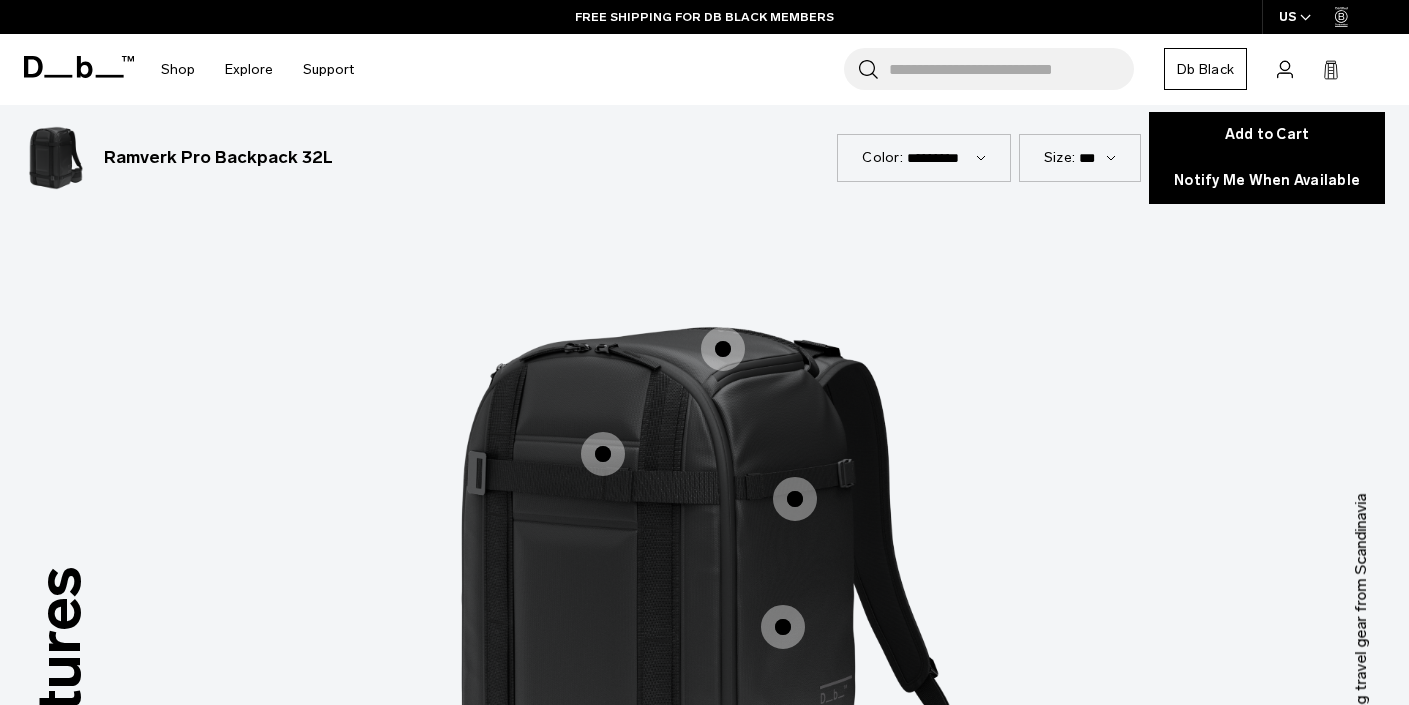 scroll, scrollTop: 1473, scrollLeft: 0, axis: vertical 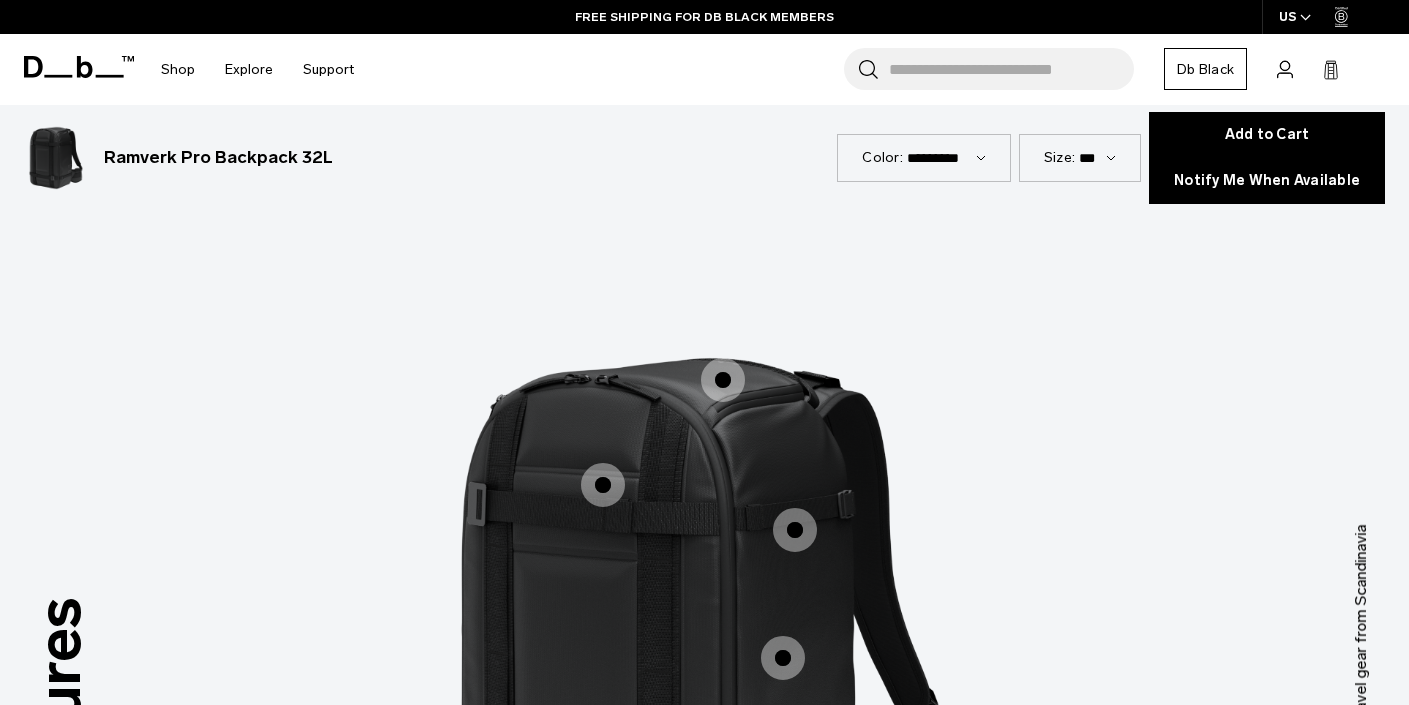click at bounding box center (795, 530) 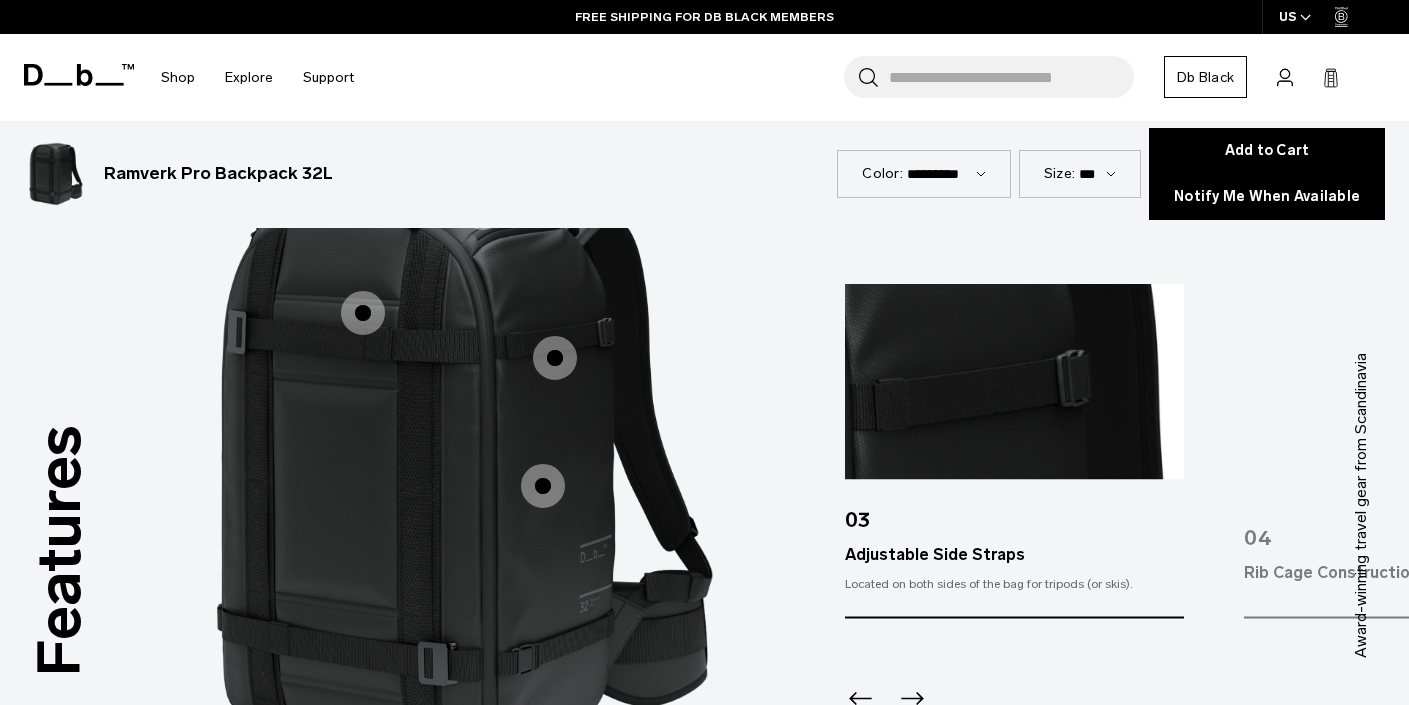 scroll, scrollTop: 1649, scrollLeft: 0, axis: vertical 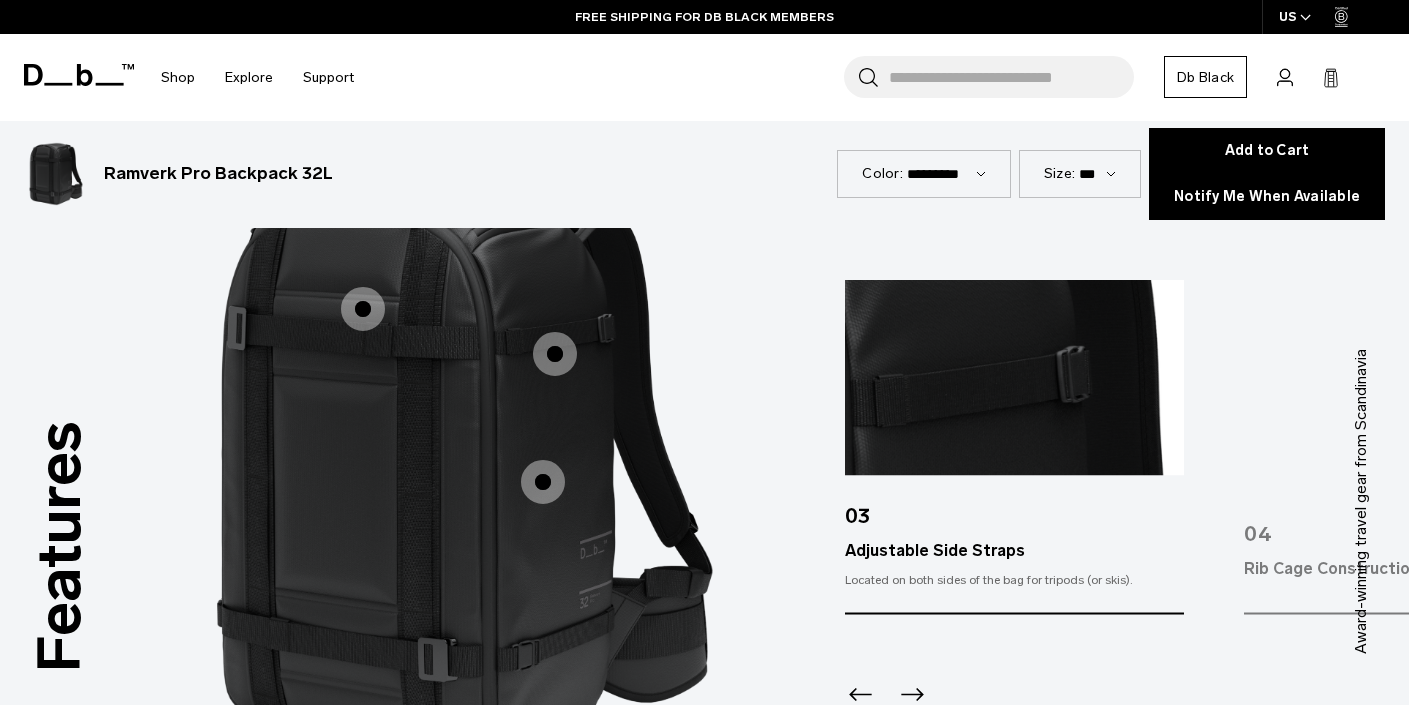 click at bounding box center [543, 482] 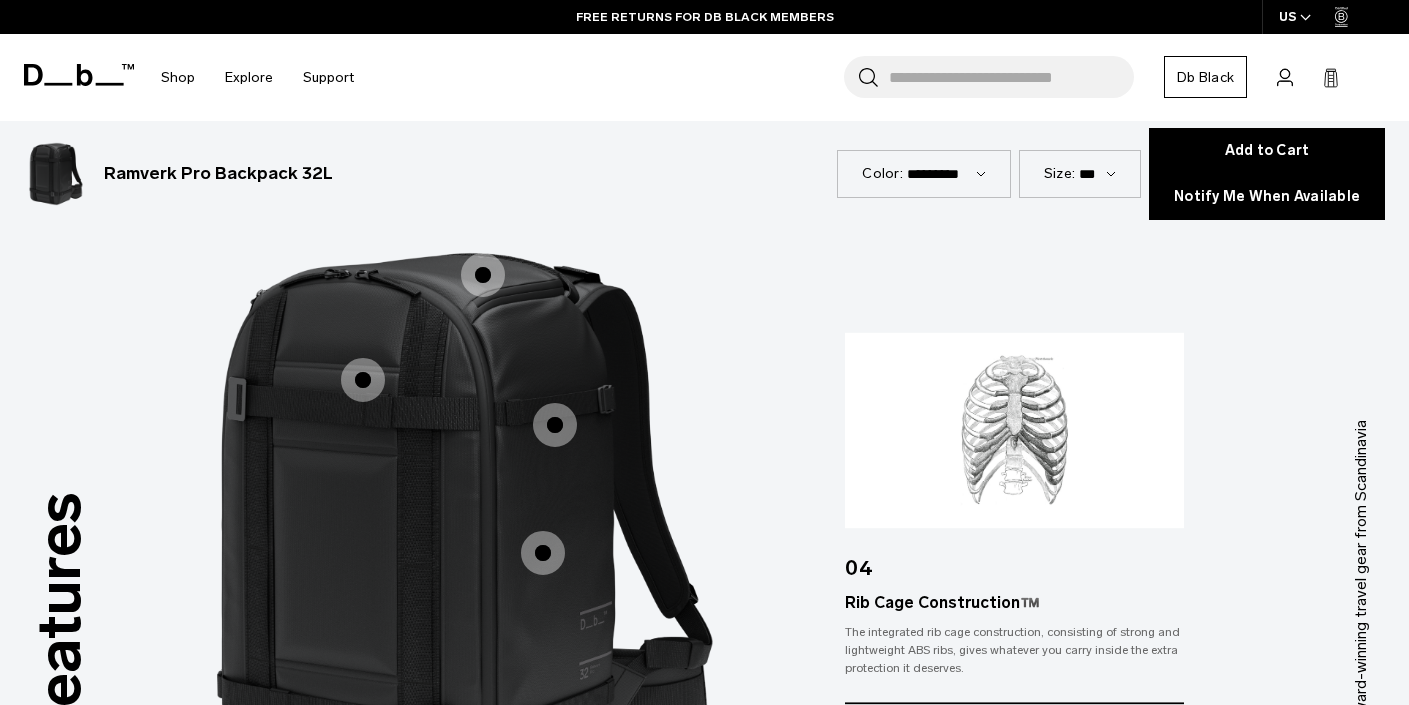 scroll, scrollTop: 1559, scrollLeft: 0, axis: vertical 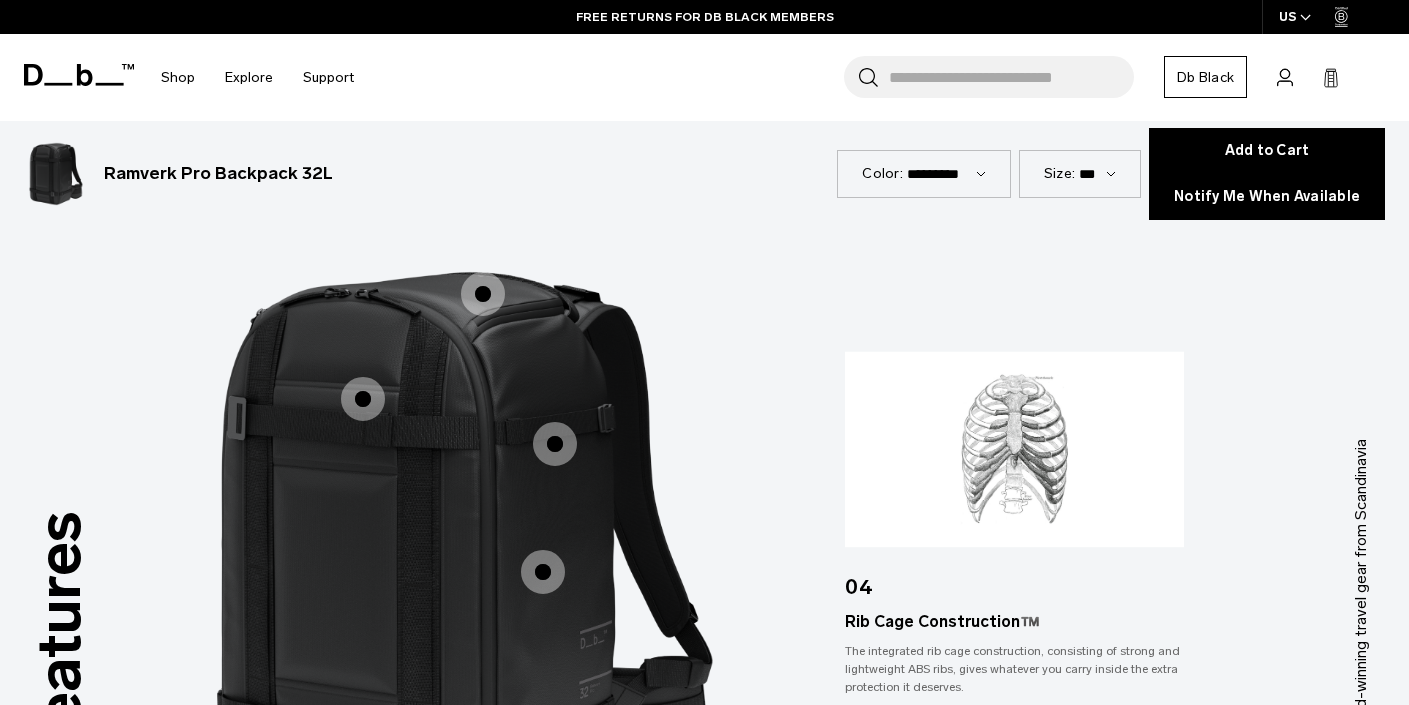 click at bounding box center [363, 399] 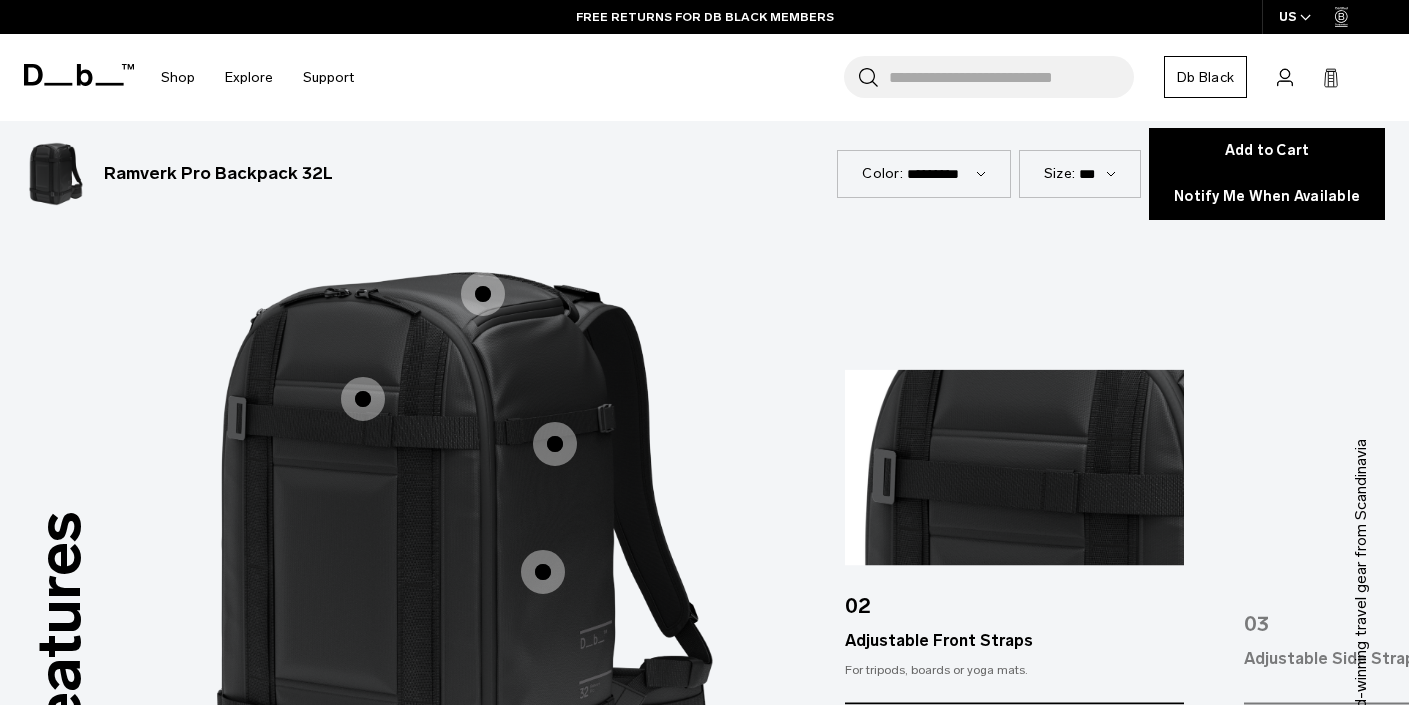 click at bounding box center (483, 294) 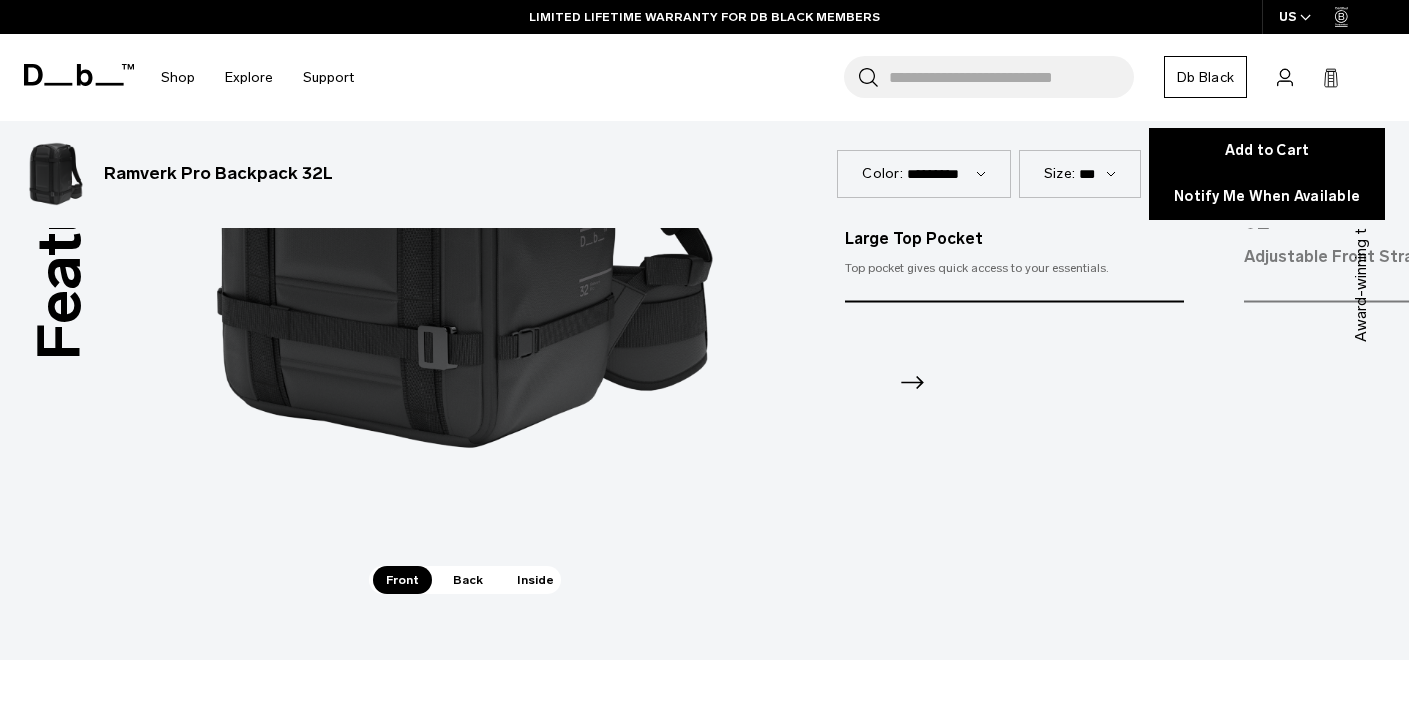scroll, scrollTop: 1964, scrollLeft: 0, axis: vertical 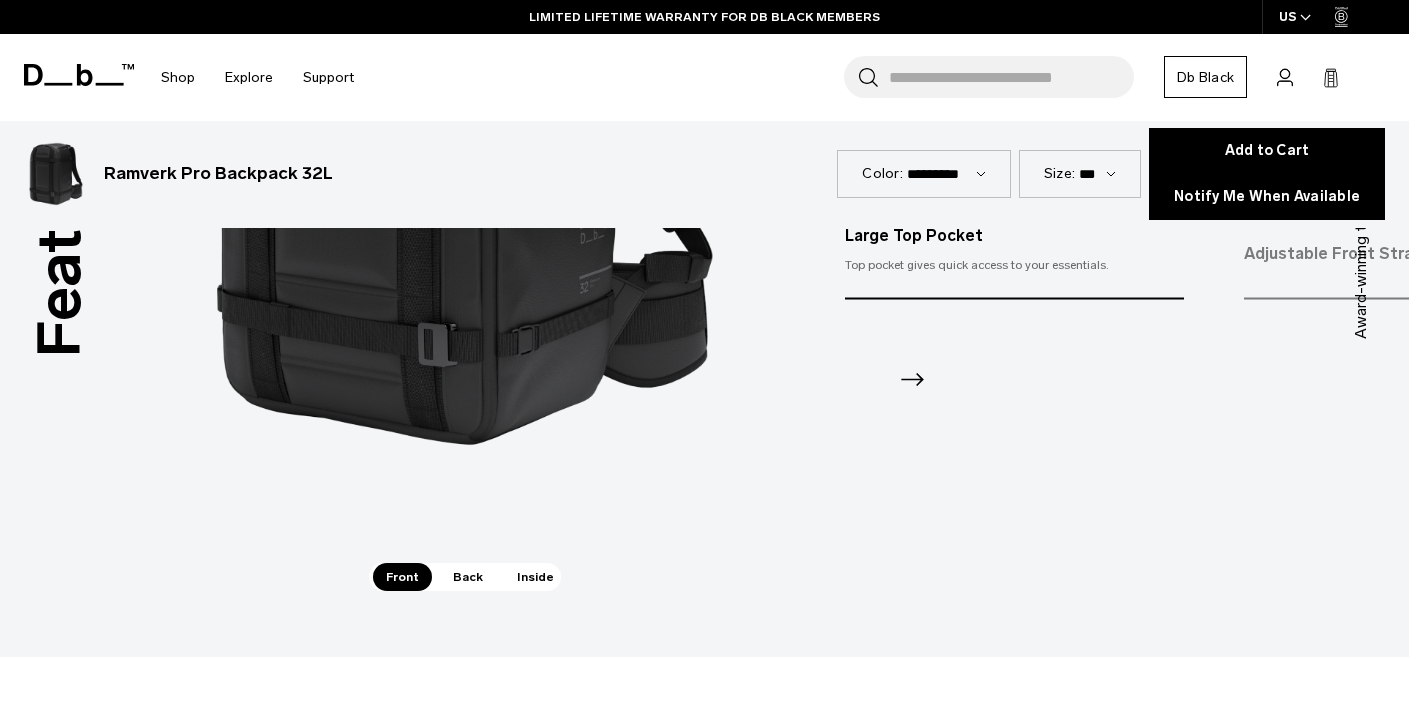 click on "Back" at bounding box center [468, 577] 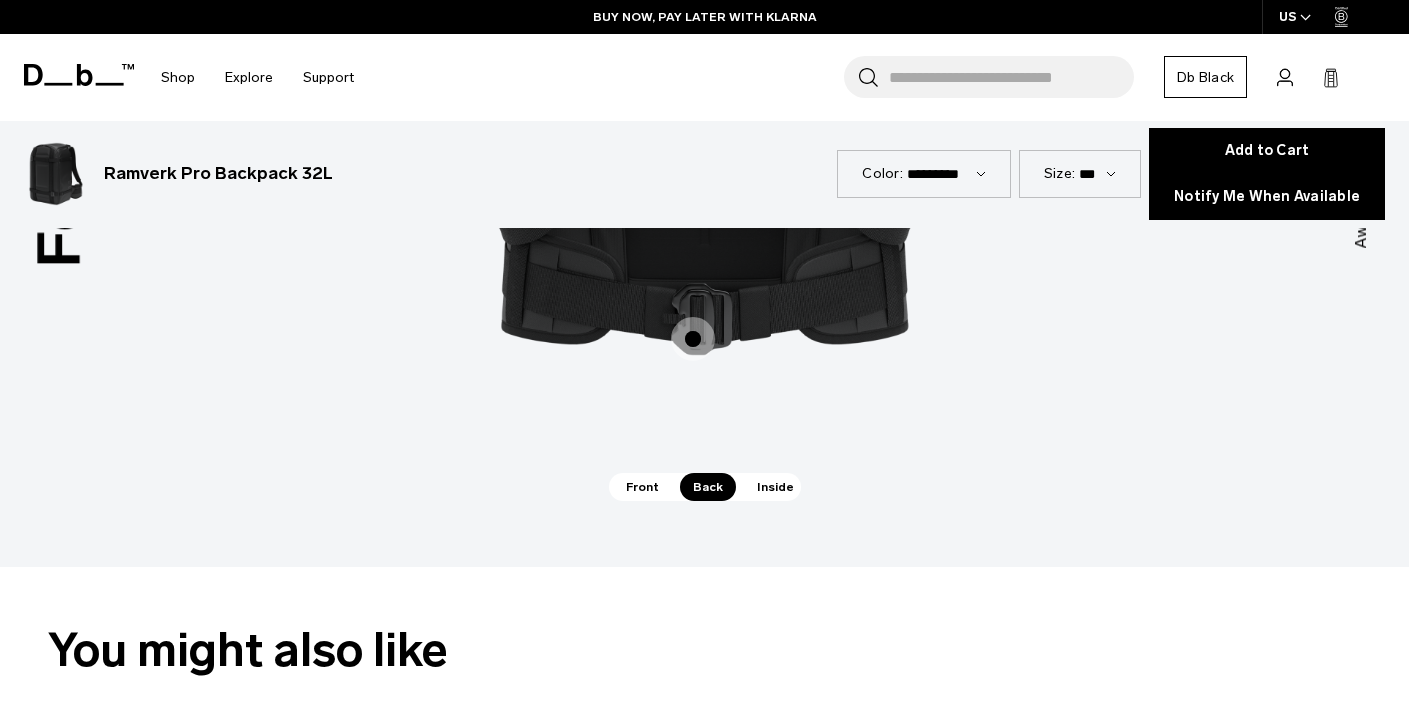 scroll, scrollTop: 2069, scrollLeft: 0, axis: vertical 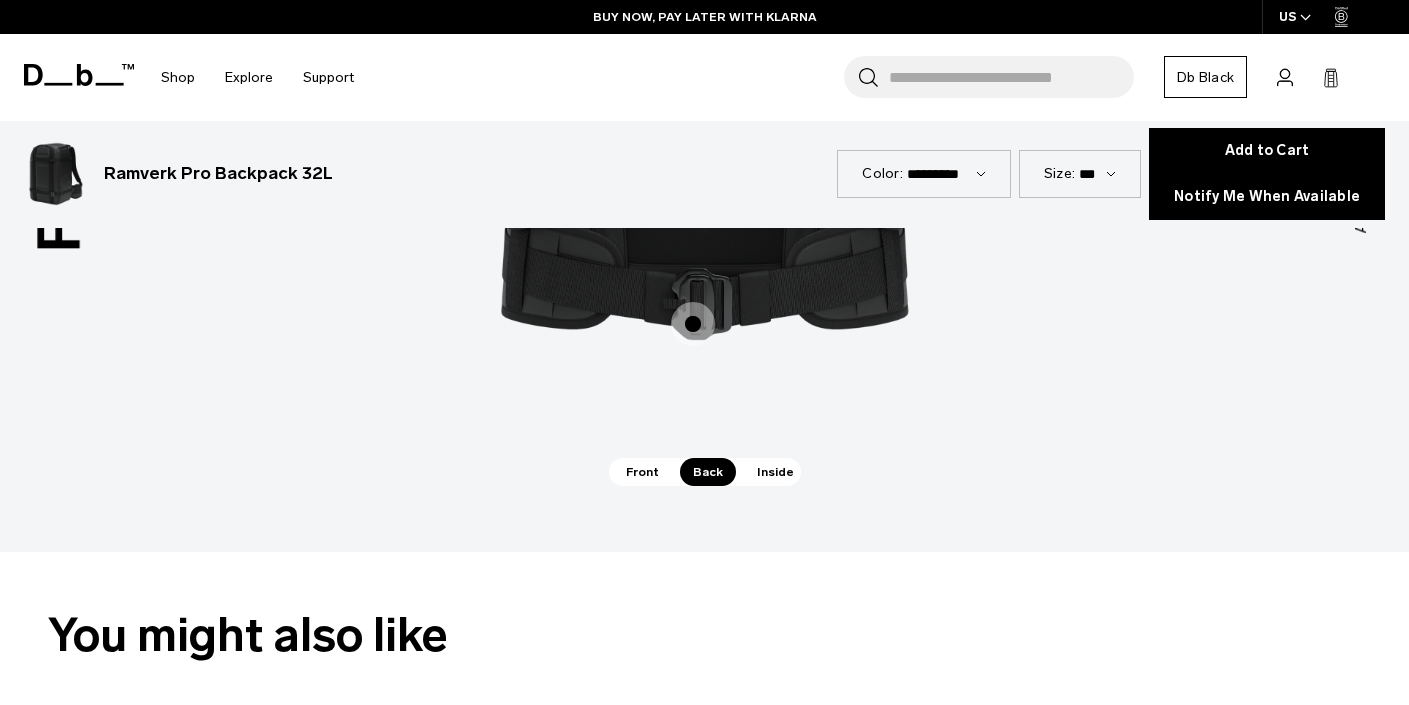 click on "Inside" at bounding box center (775, 472) 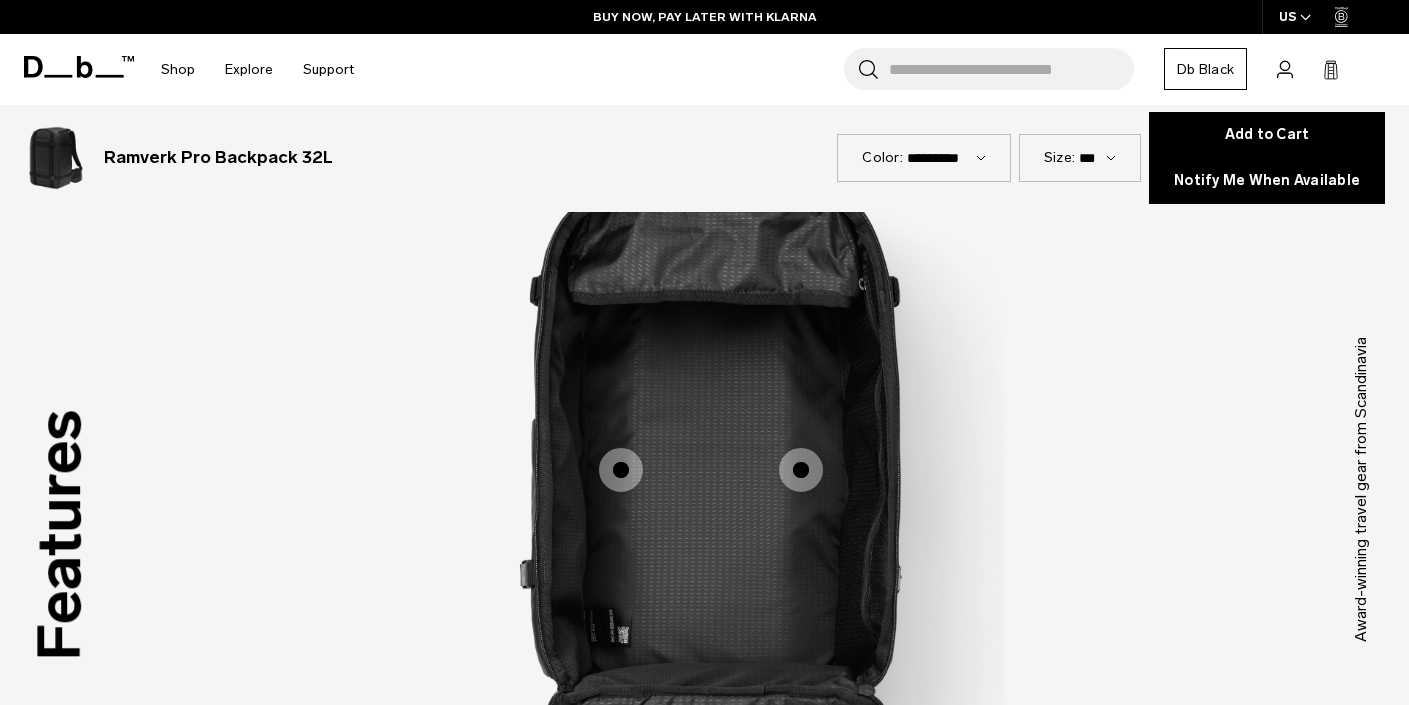 scroll, scrollTop: 1656, scrollLeft: 0, axis: vertical 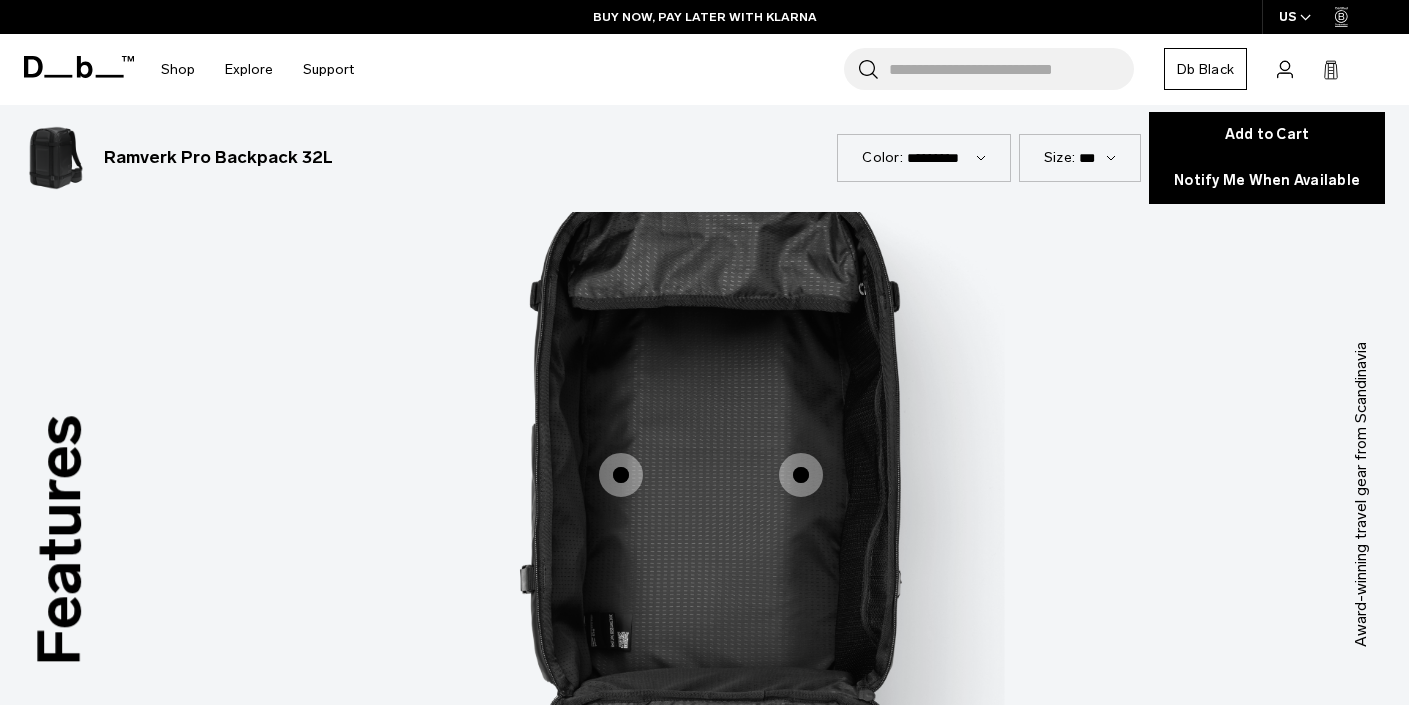 click at bounding box center [801, 475] 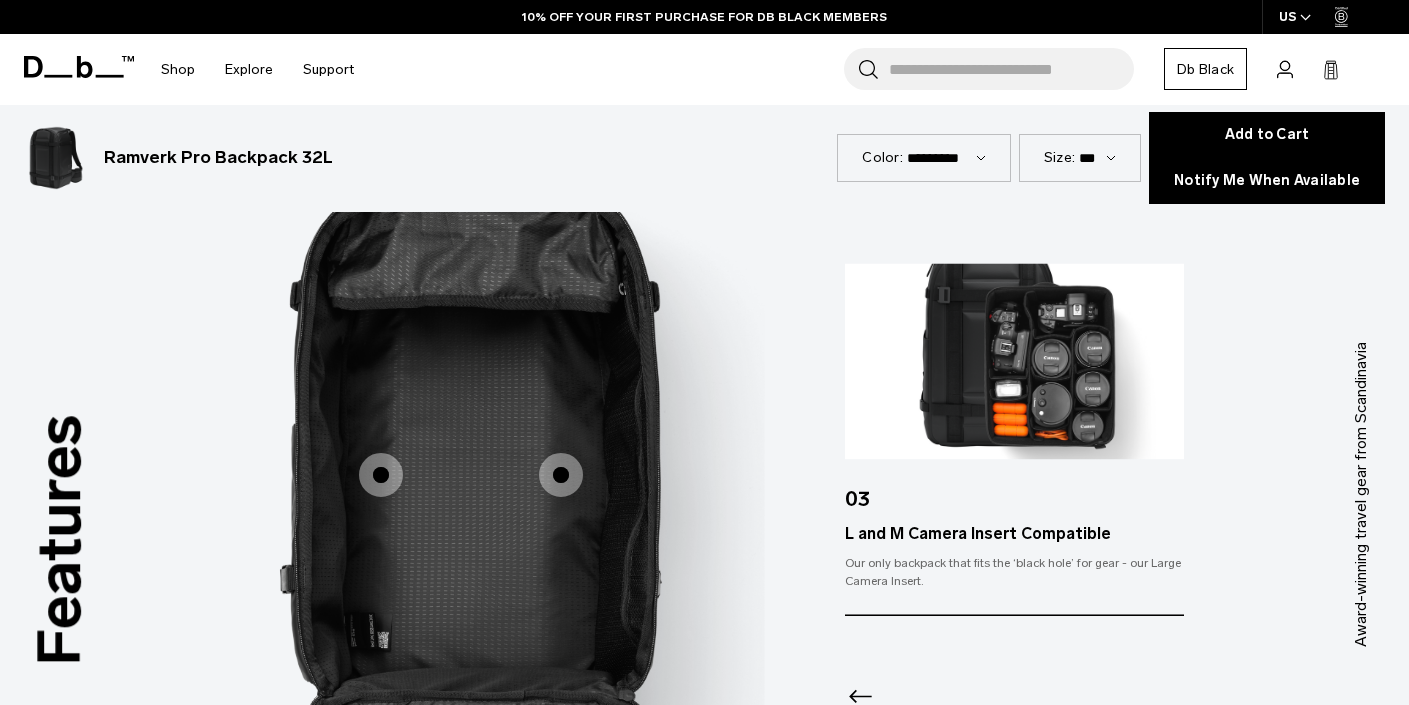 click at bounding box center [381, 475] 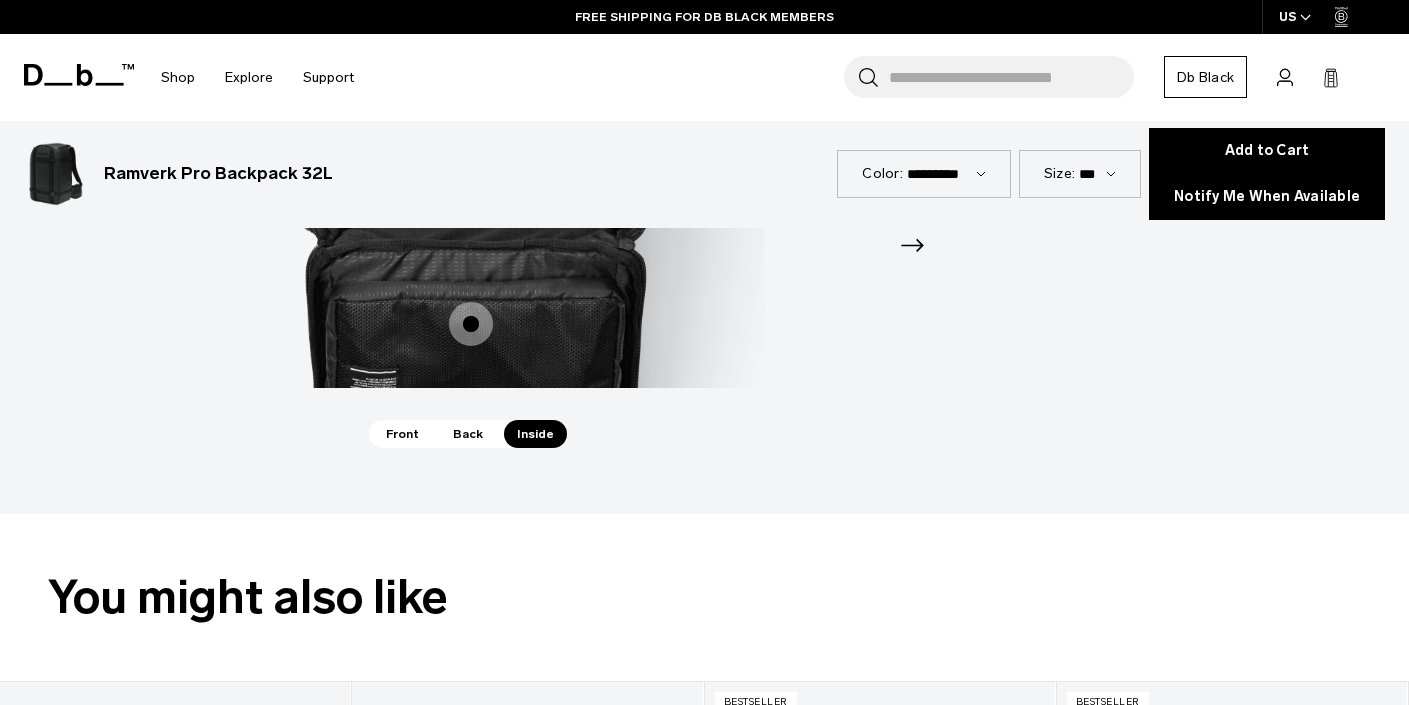 scroll, scrollTop: 2099, scrollLeft: 0, axis: vertical 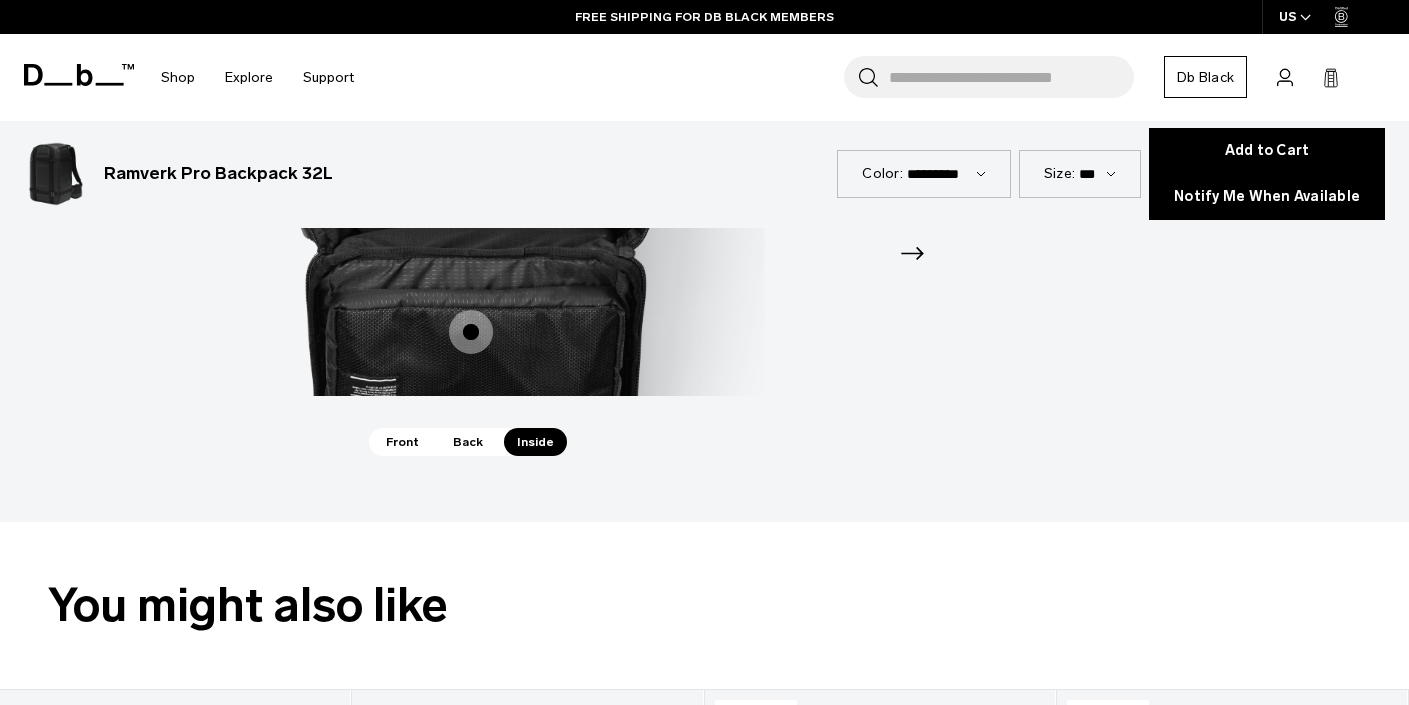 click at bounding box center [471, 332] 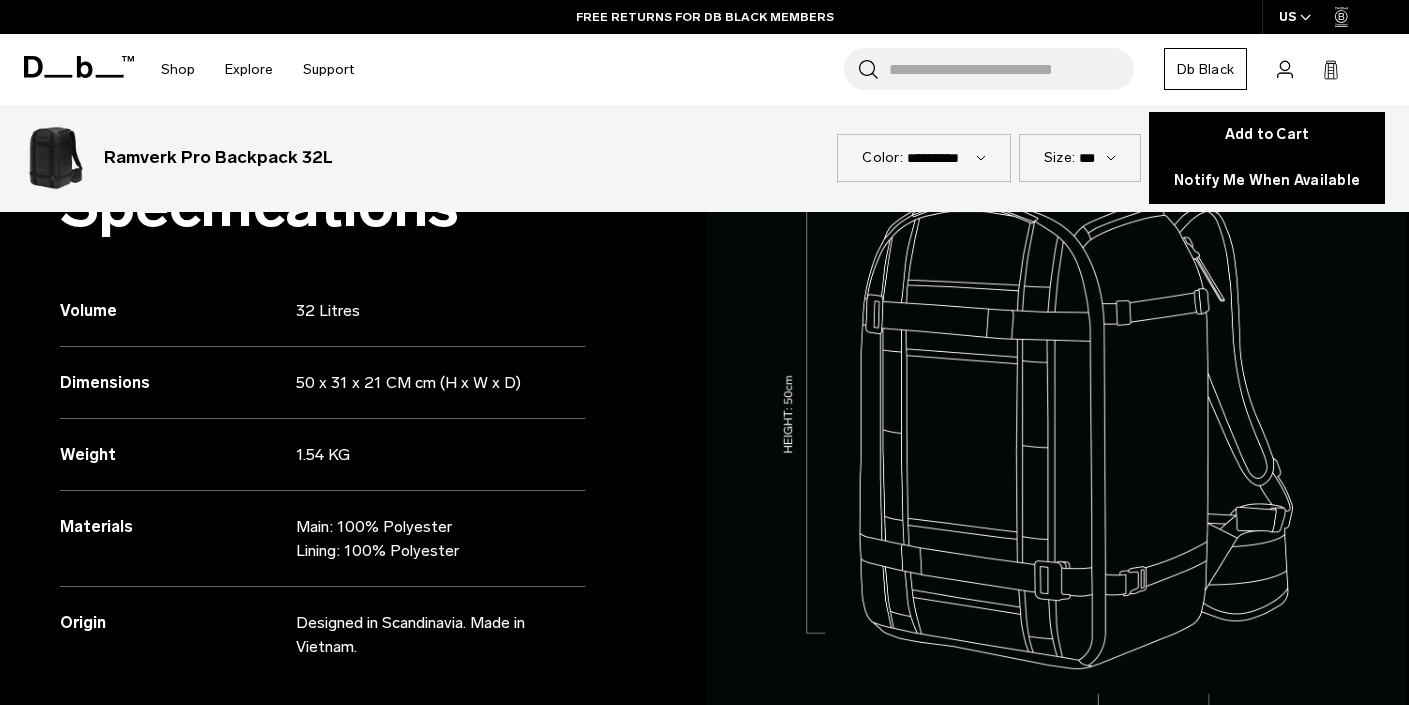 scroll, scrollTop: 792, scrollLeft: 0, axis: vertical 